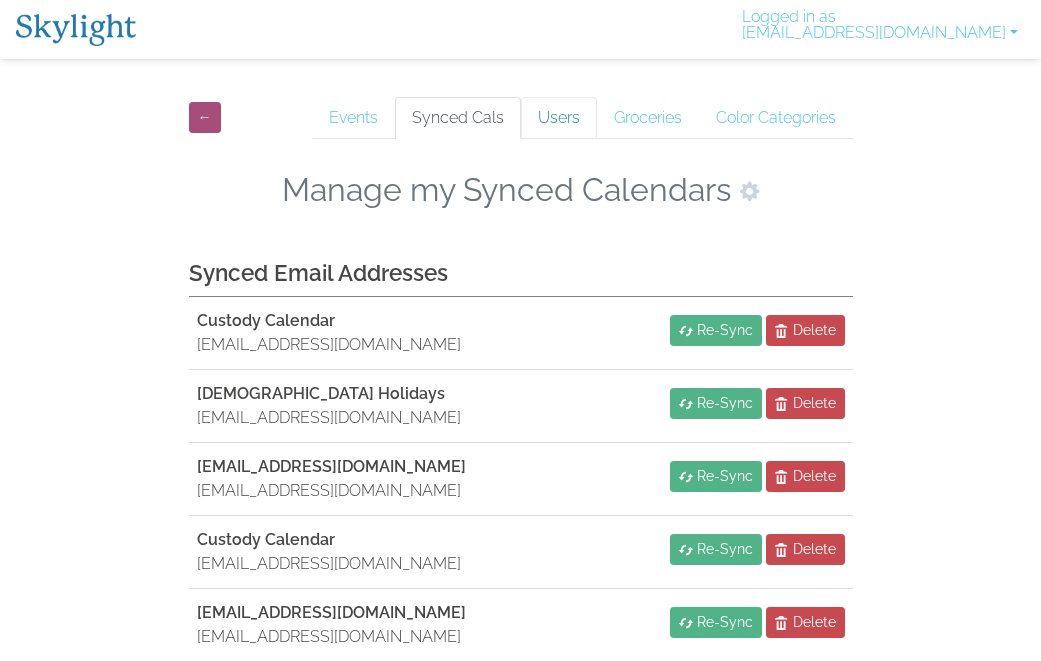 scroll, scrollTop: 294, scrollLeft: 0, axis: vertical 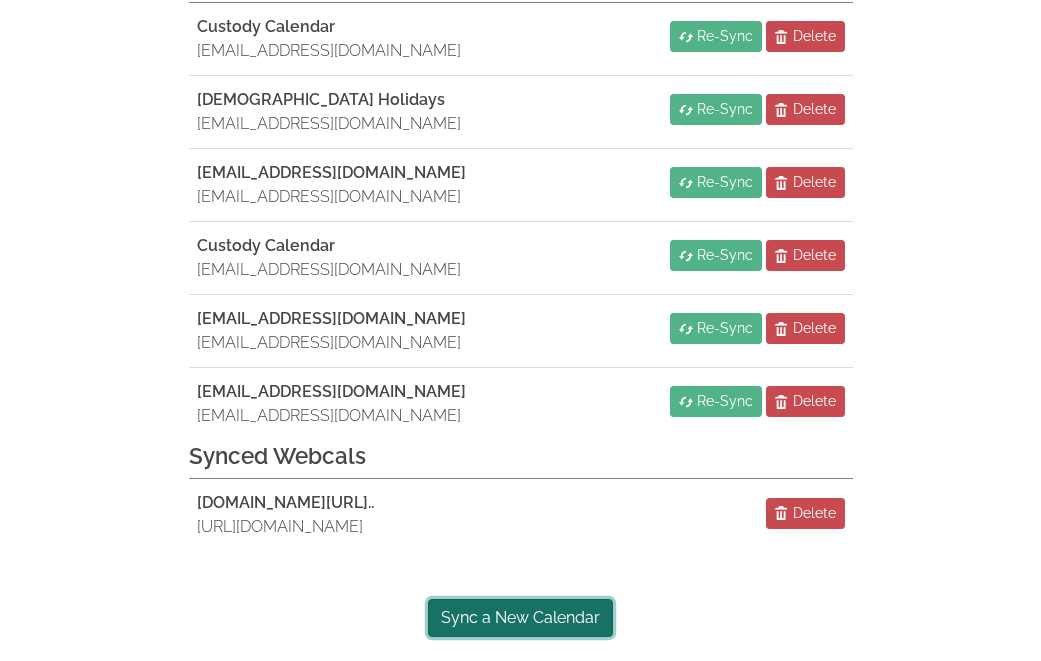 click on "Sync a New Calendar" at bounding box center [520, 618] 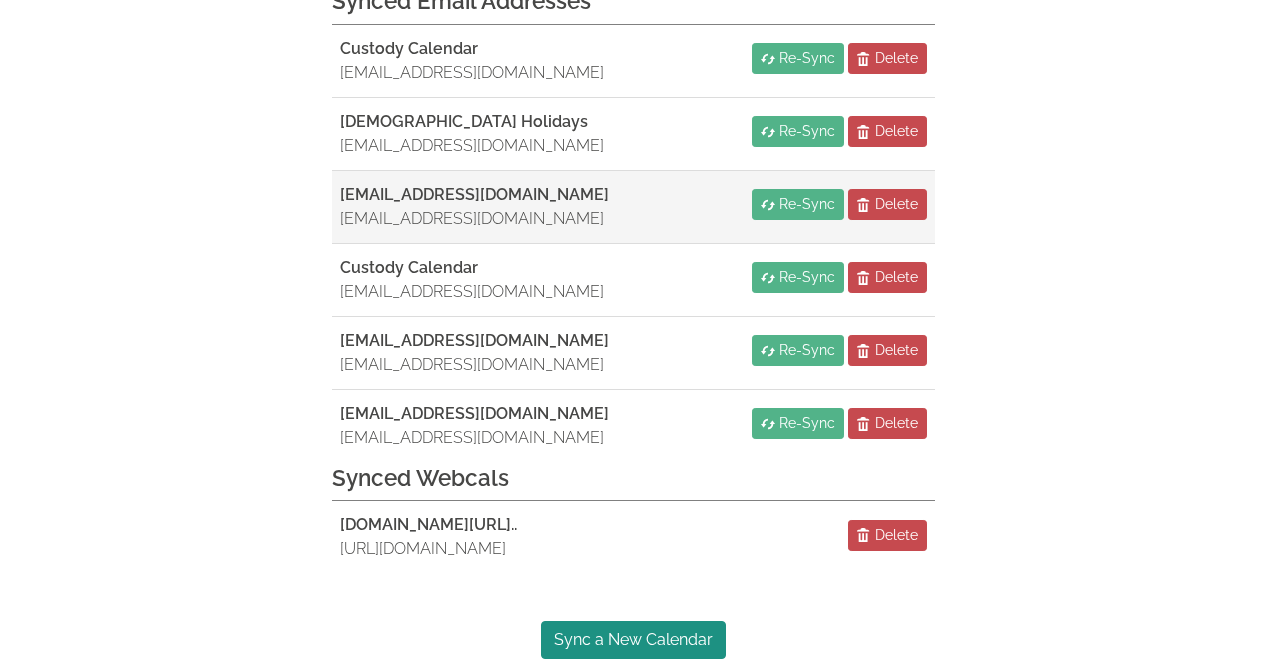 scroll, scrollTop: 294, scrollLeft: 0, axis: vertical 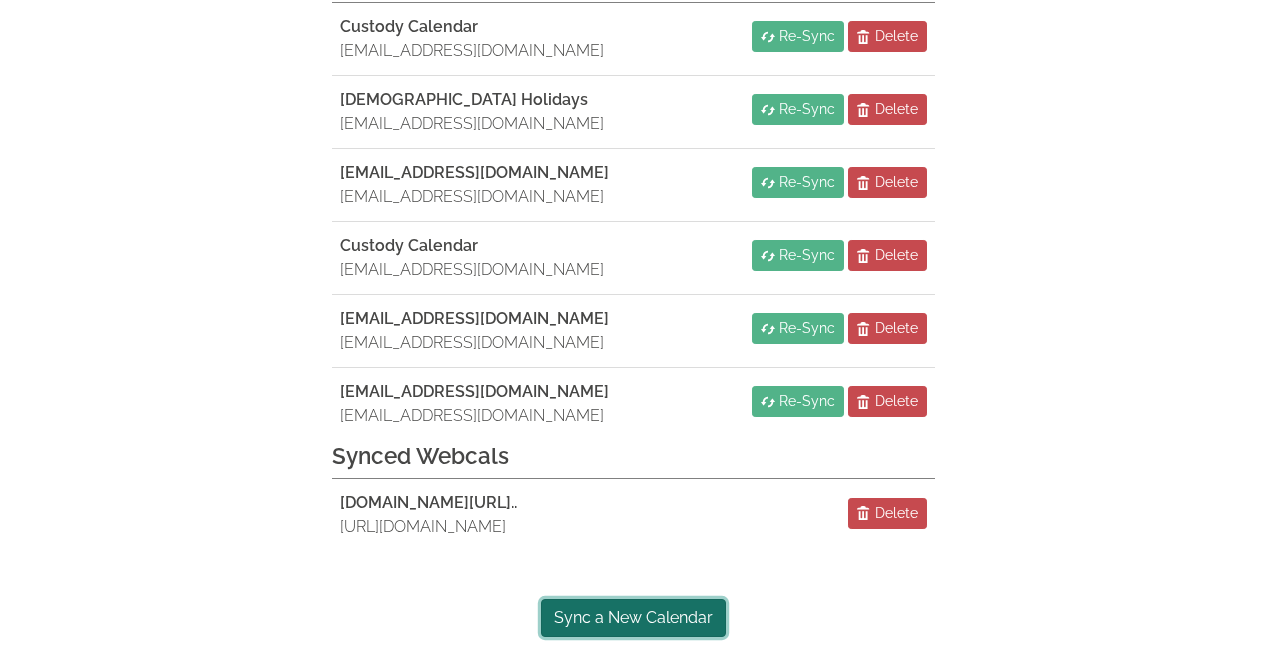 click on "Sync a New Calendar" at bounding box center (633, 618) 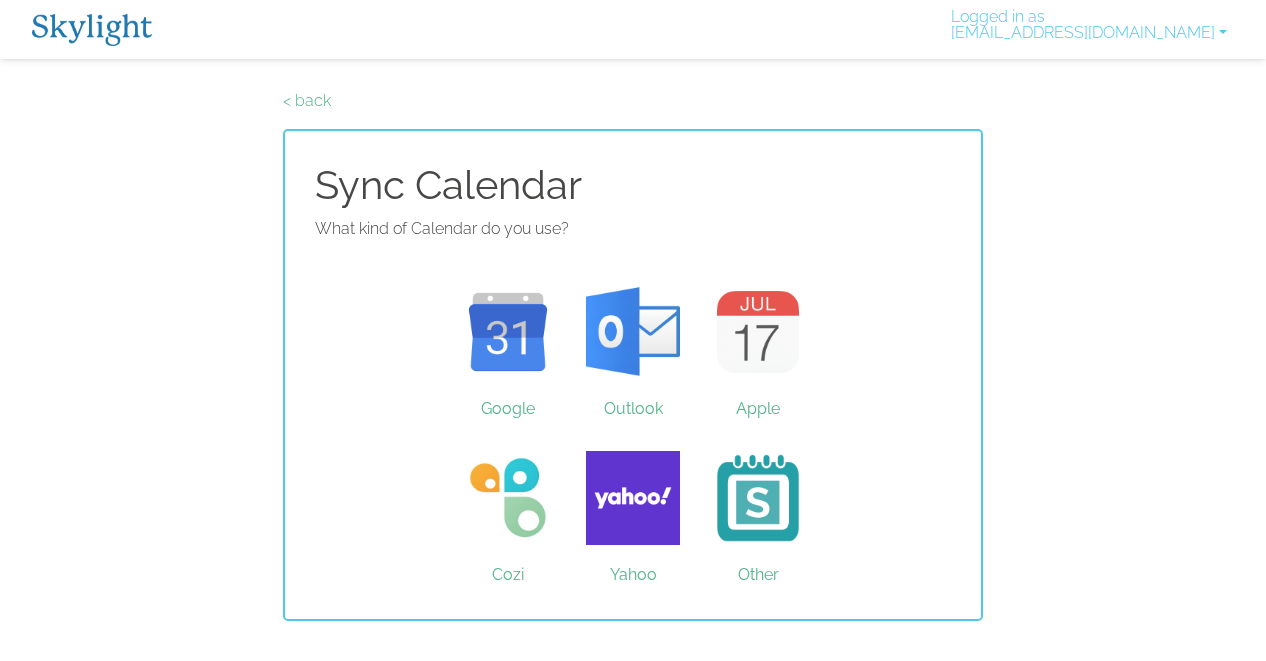 scroll, scrollTop: 0, scrollLeft: 0, axis: both 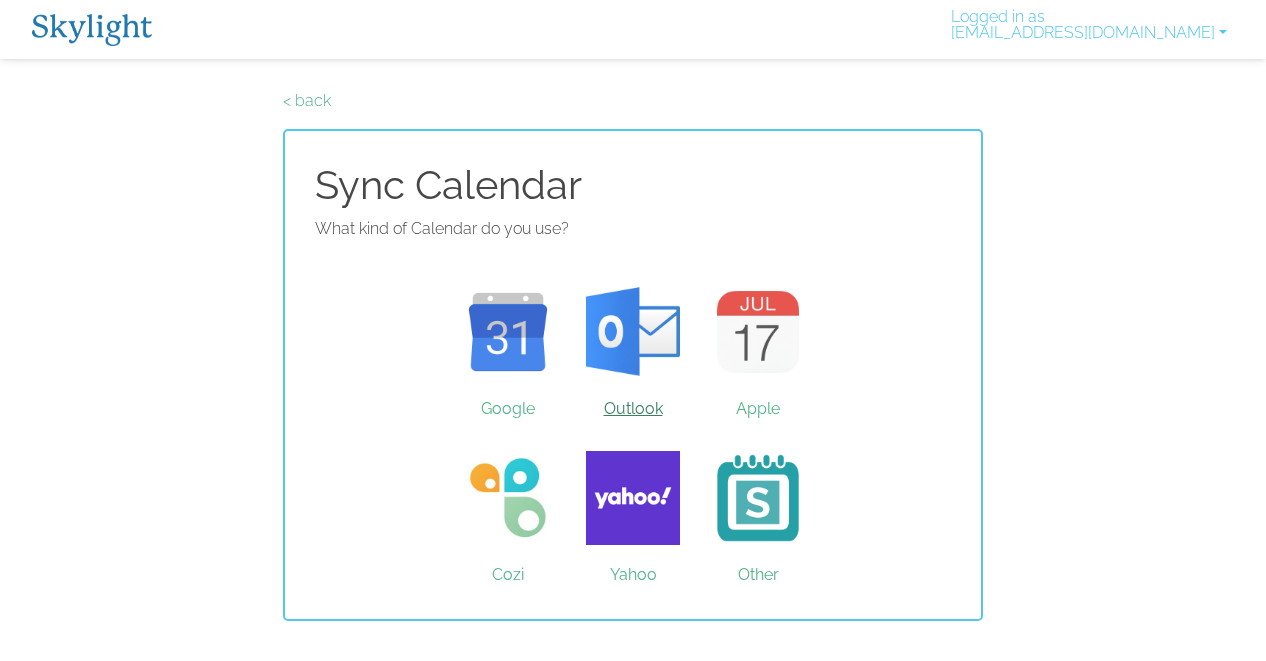 click on "Outlook" at bounding box center (633, 332) 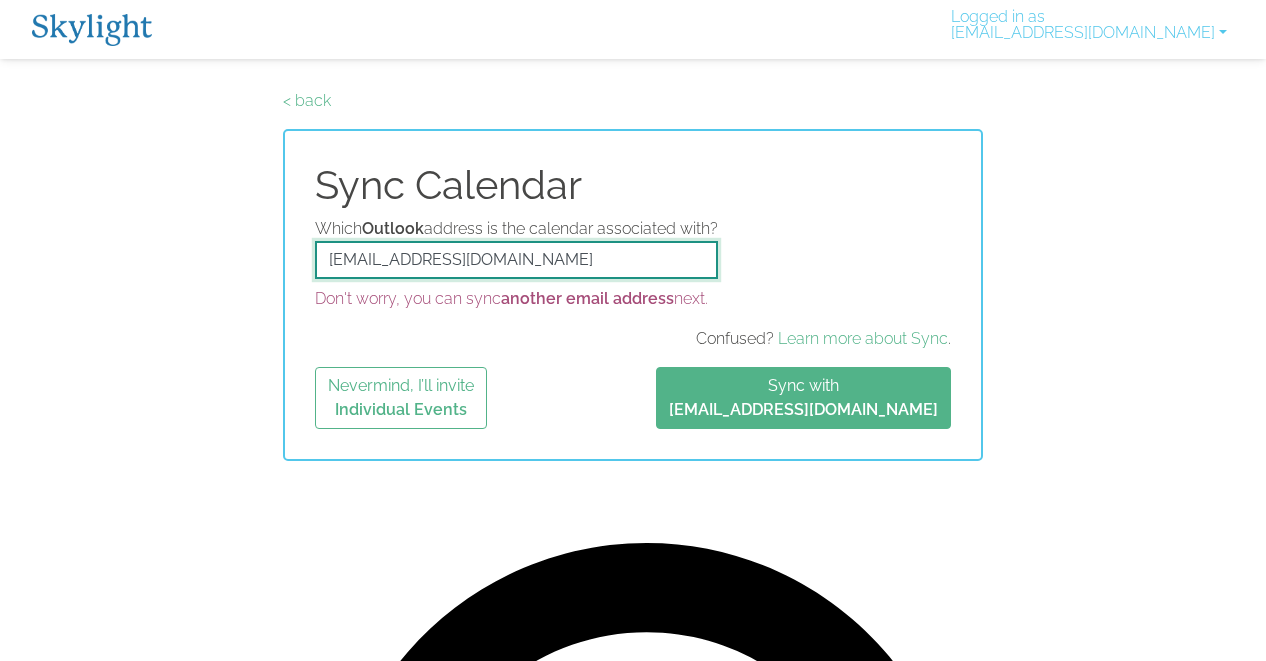 click on "[EMAIL_ADDRESS][DOMAIN_NAME]" at bounding box center [516, 260] 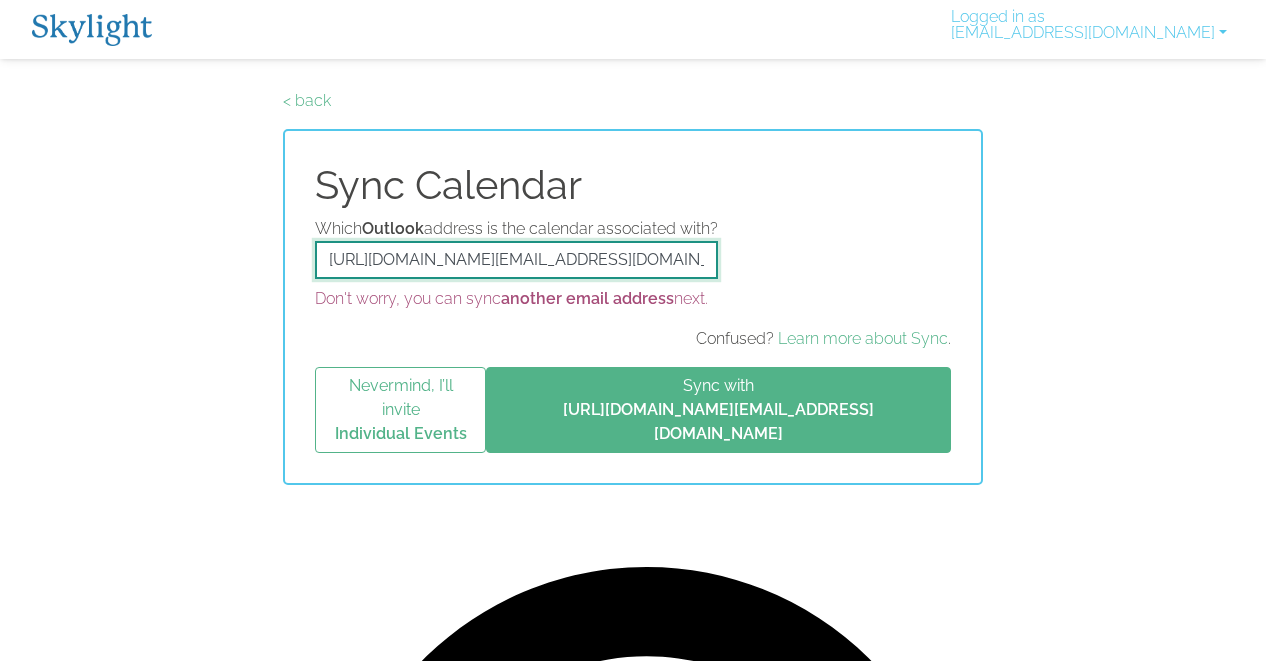 scroll, scrollTop: 0, scrollLeft: 929, axis: horizontal 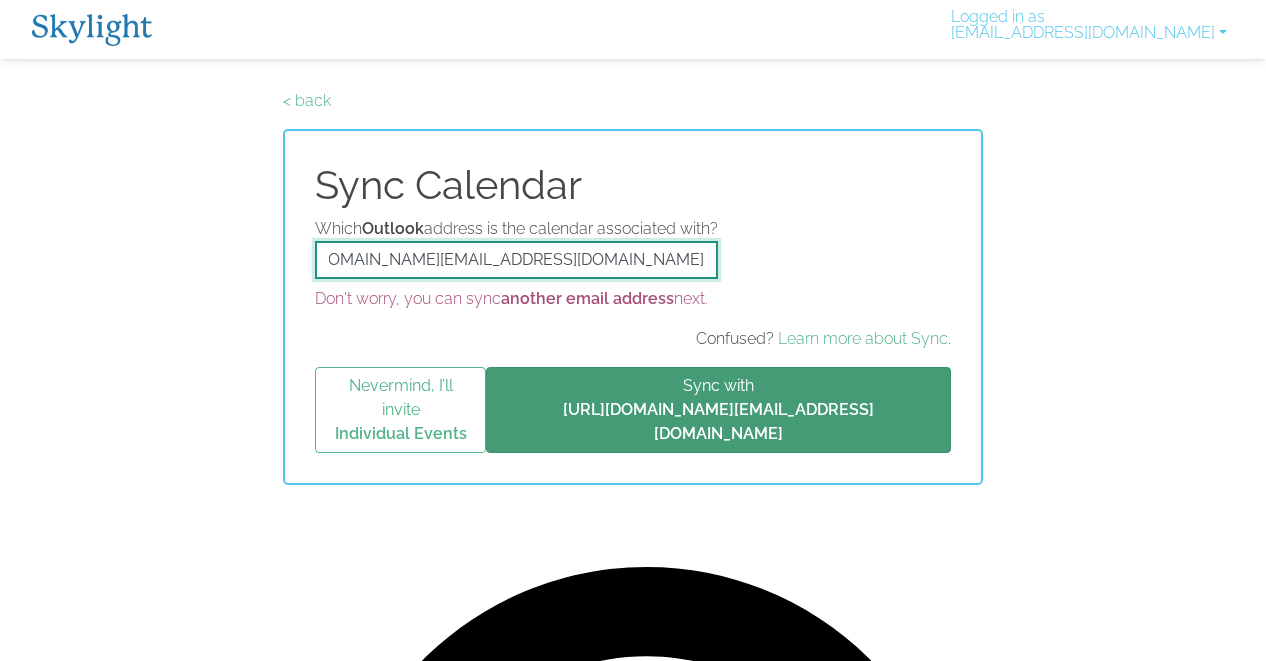 type on "https://outlook.office365.com/owa/calendar/3e0ee2c8837c42558b2a654108403aaa@conejousd.org/e0c6c59175034bdd8fca882de7b23ea111256040689362389999/calendar.ics" 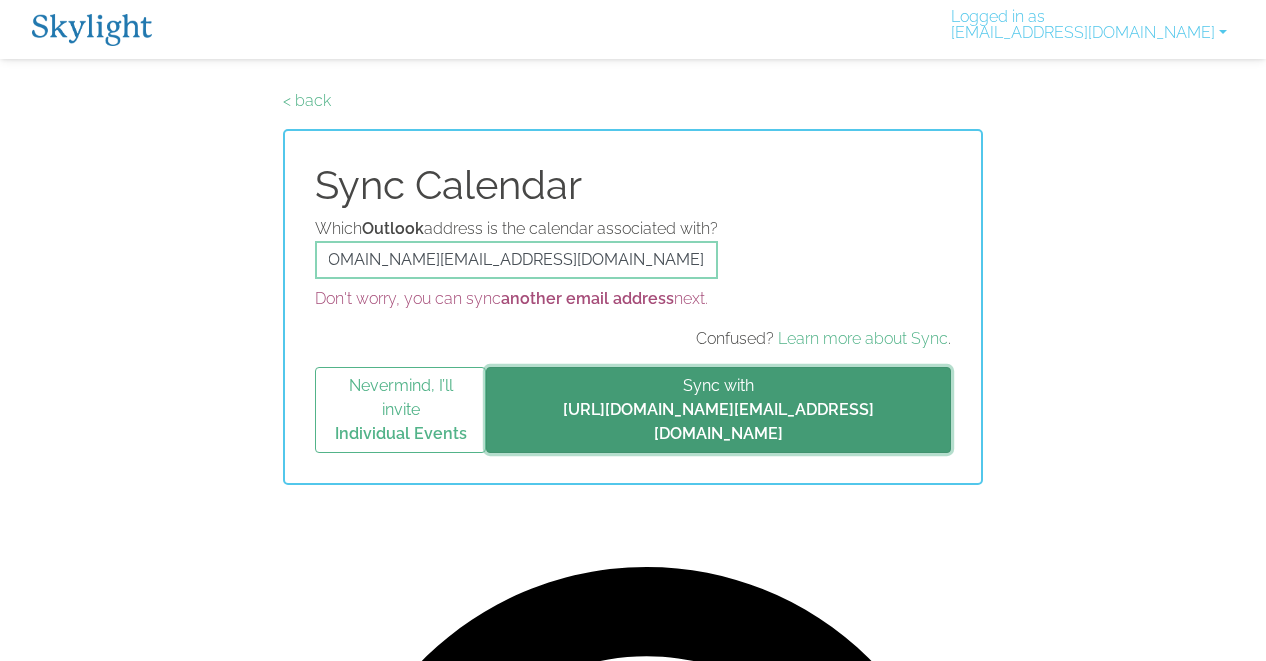 scroll, scrollTop: 0, scrollLeft: 0, axis: both 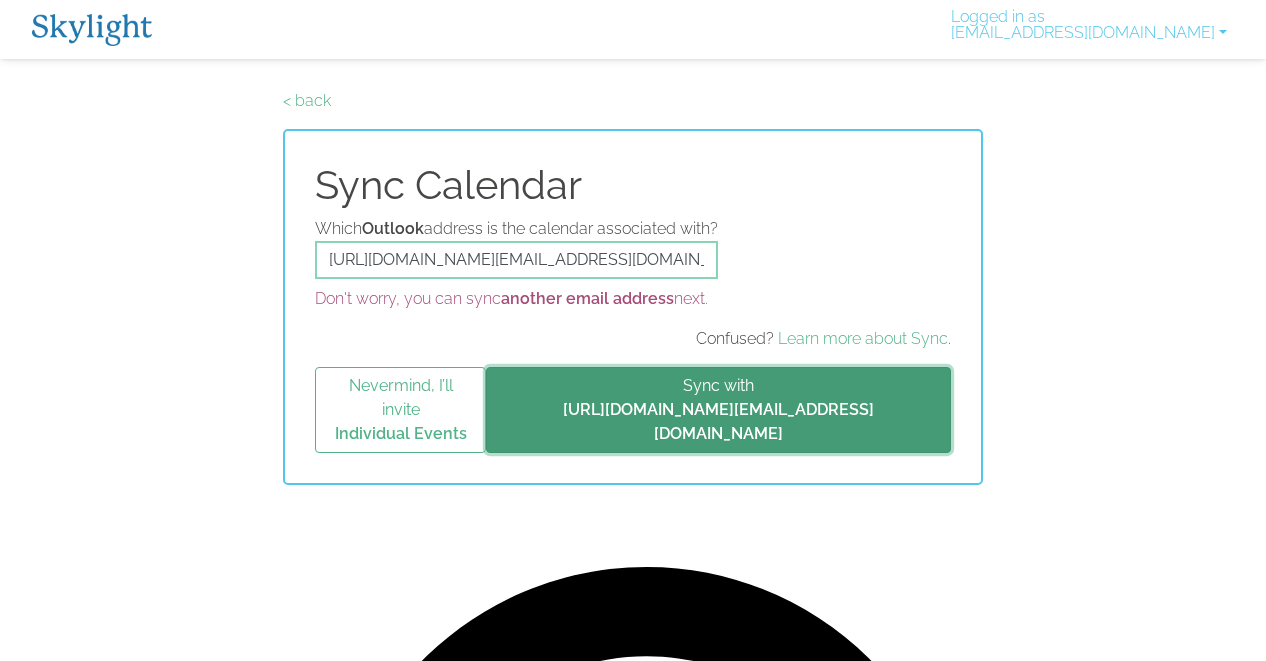 click on "Sync with  https://outlook.office365.com/owa/calendar/3e0ee2c8837c42558b2a654108403aaa@conejousd.org/e0c6c59175034bdd8fca882de7b23ea111256040689362389999/calendar.ics" at bounding box center [718, 410] 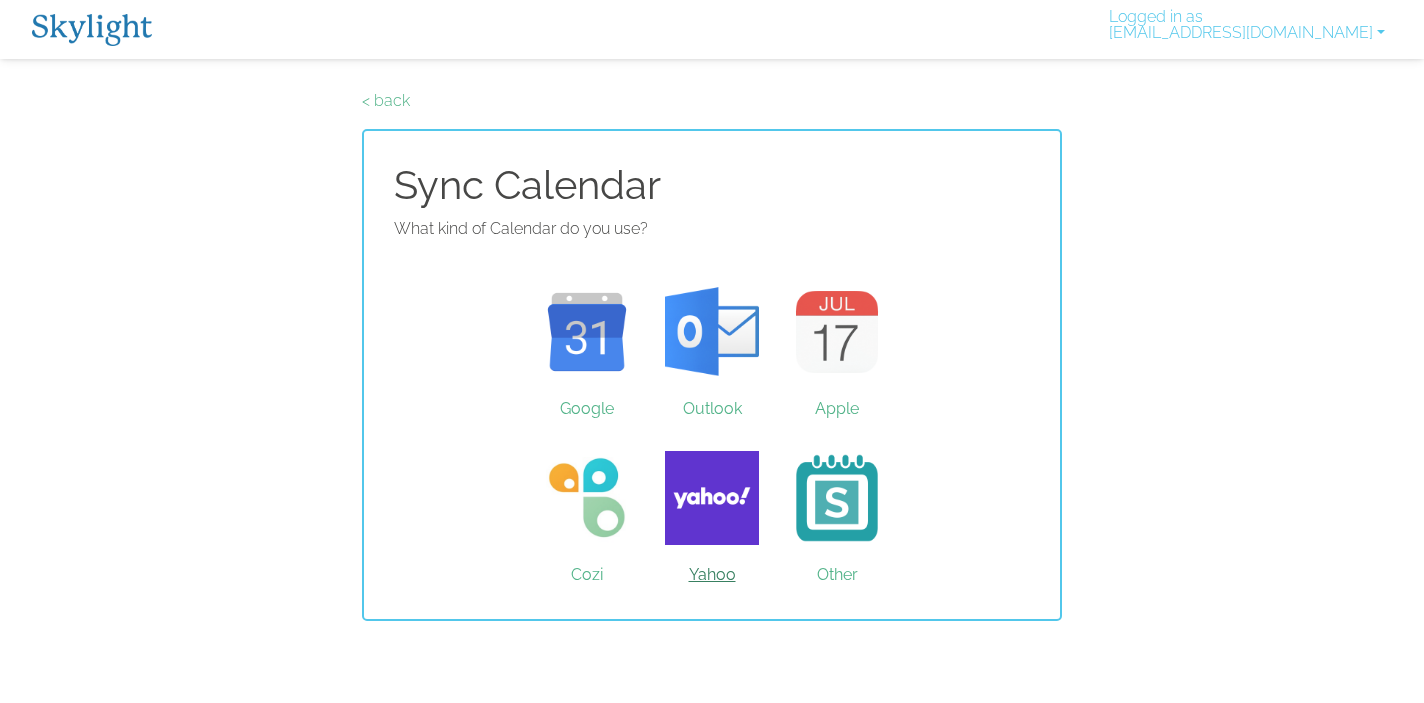 scroll, scrollTop: 0, scrollLeft: 0, axis: both 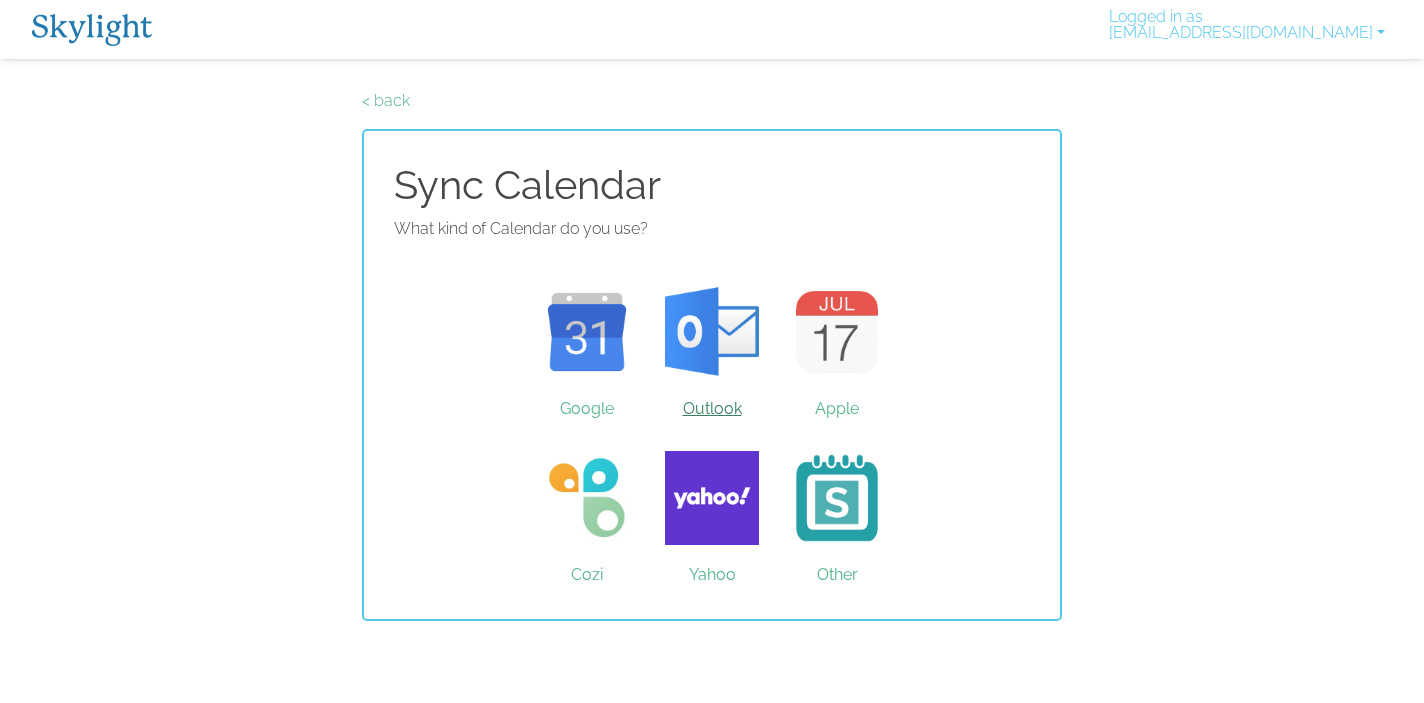 click on "Outlook" at bounding box center (712, 332) 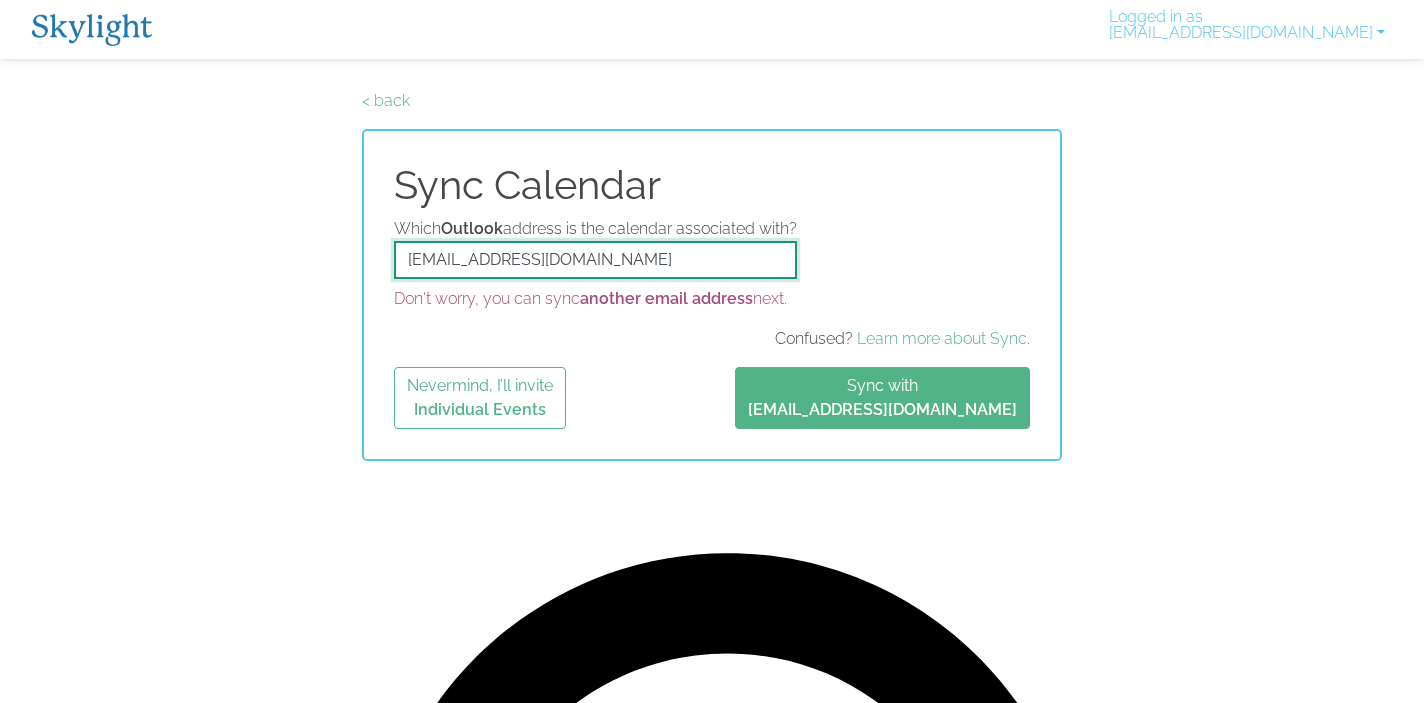 click on "[EMAIL_ADDRESS][DOMAIN_NAME]" at bounding box center [595, 260] 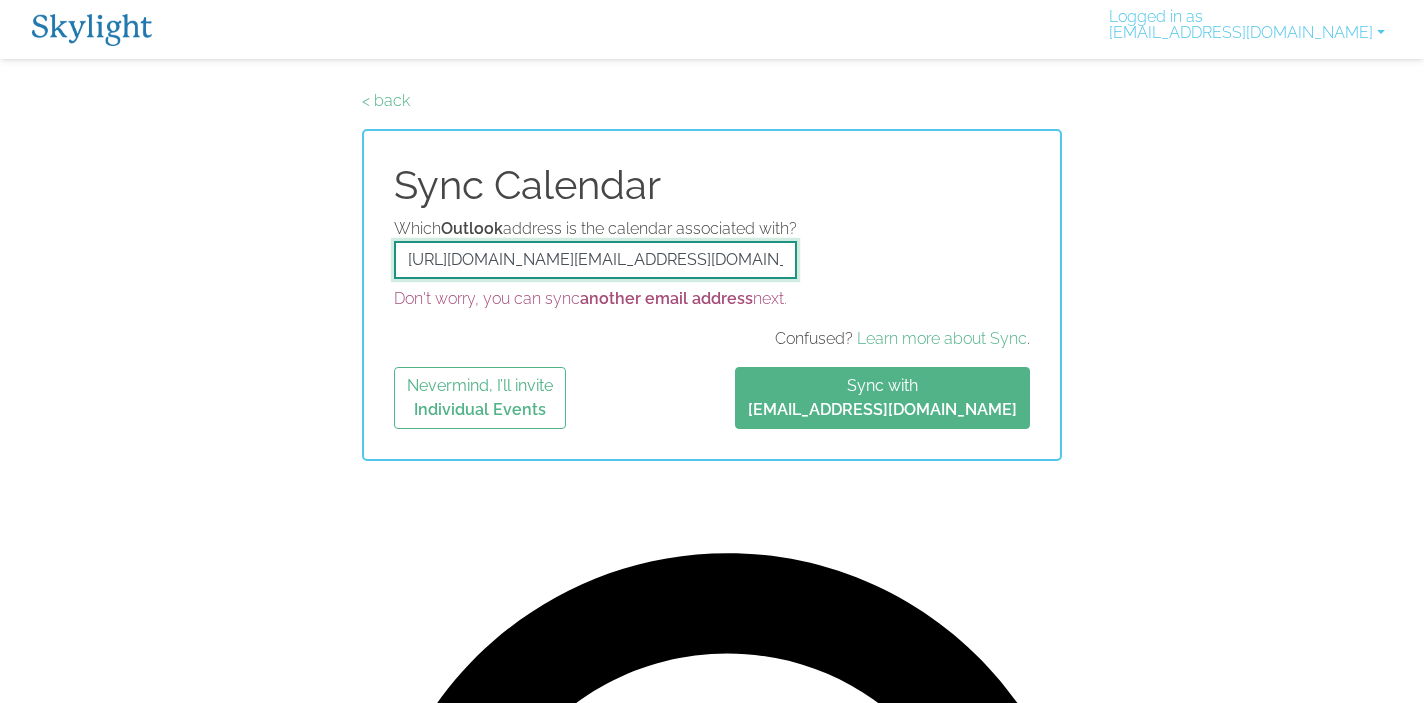 scroll, scrollTop: 0, scrollLeft: 929, axis: horizontal 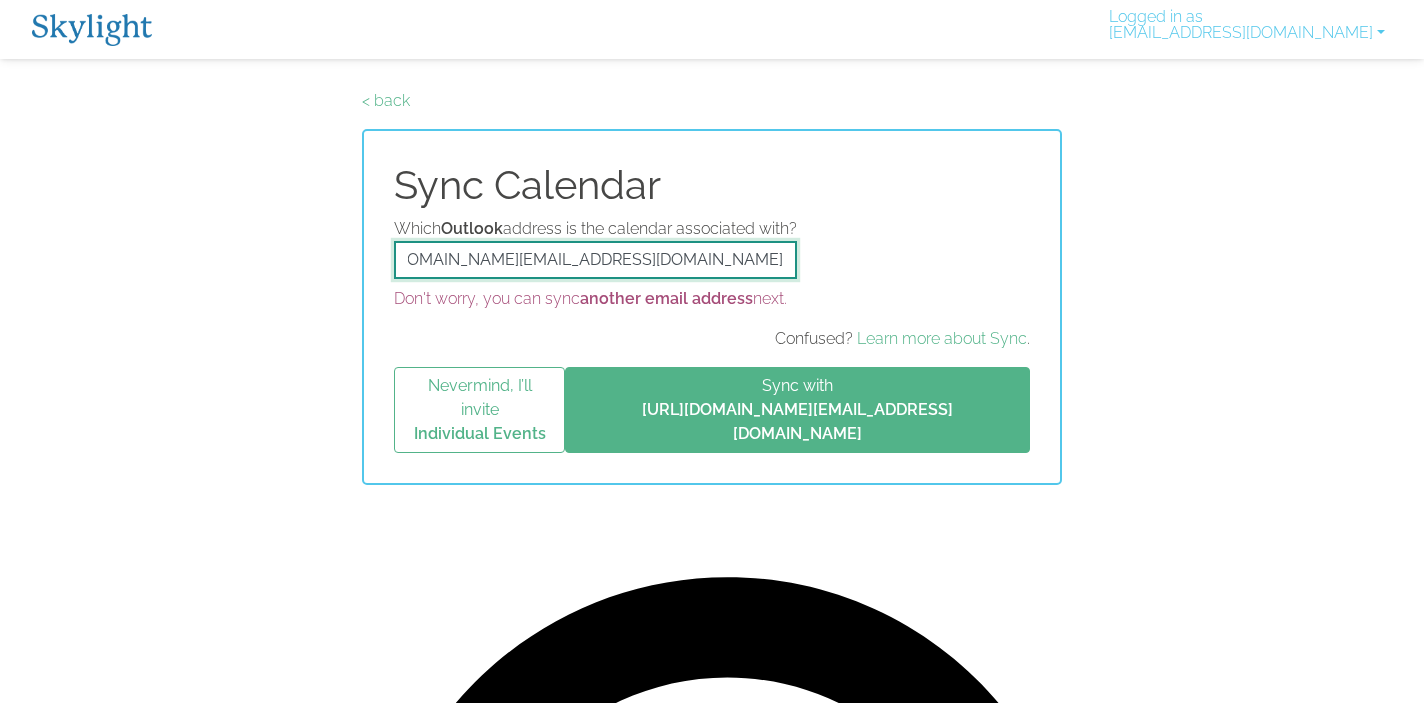drag, startPoint x: 796, startPoint y: 259, endPoint x: 405, endPoint y: 253, distance: 391.04602 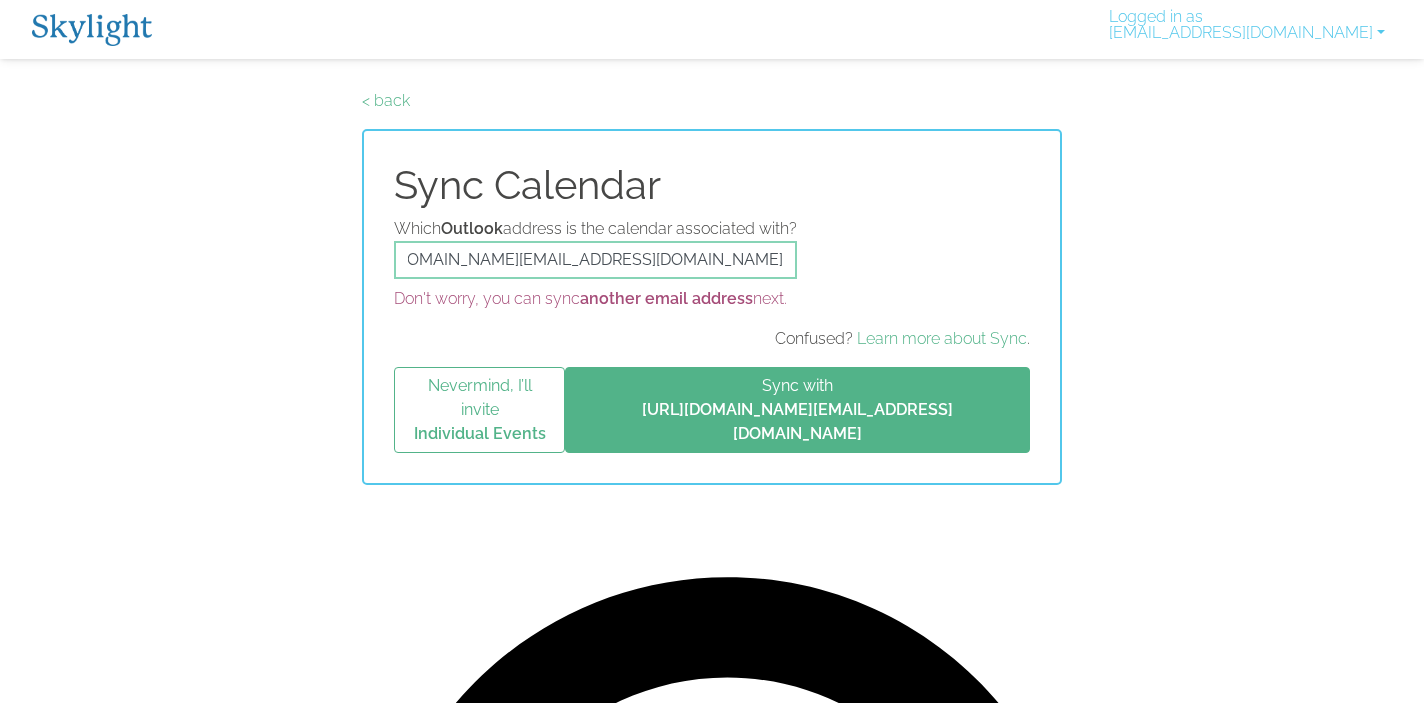 scroll, scrollTop: 0, scrollLeft: 0, axis: both 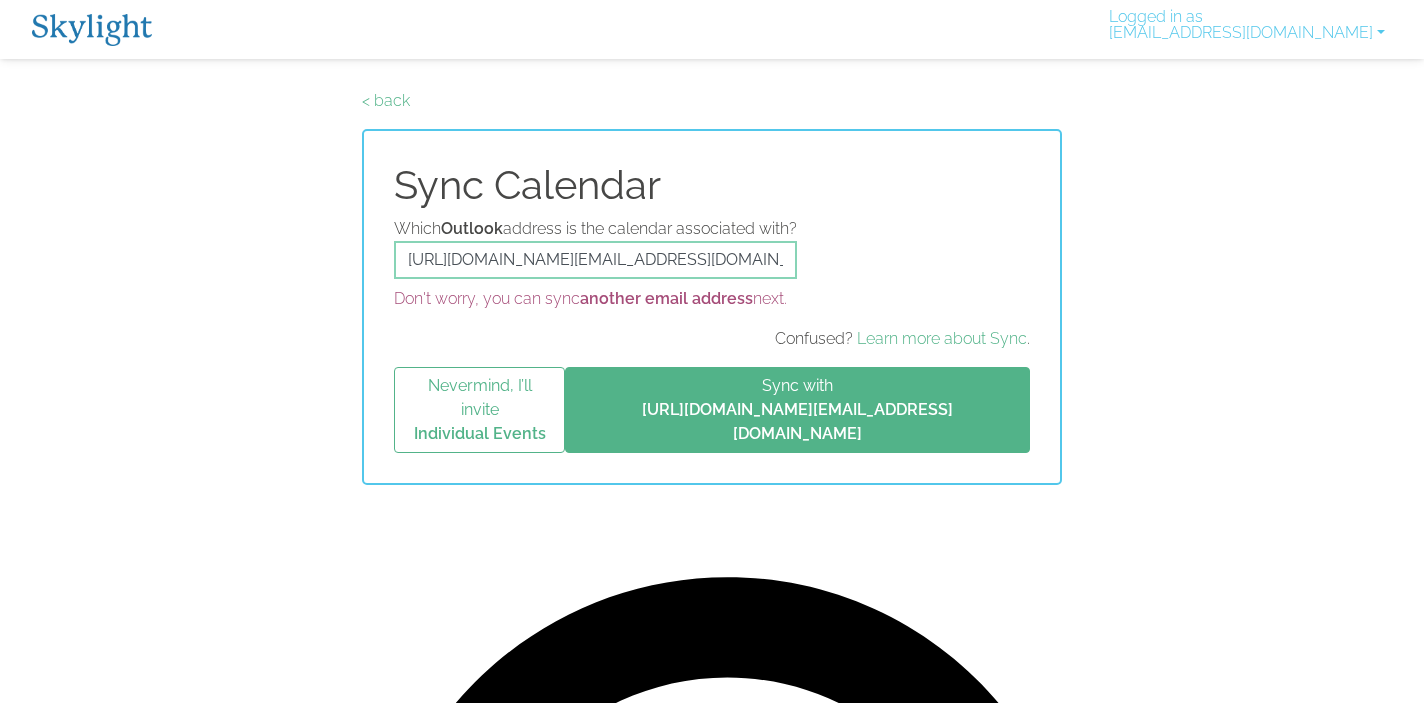 click at bounding box center [92, 30] 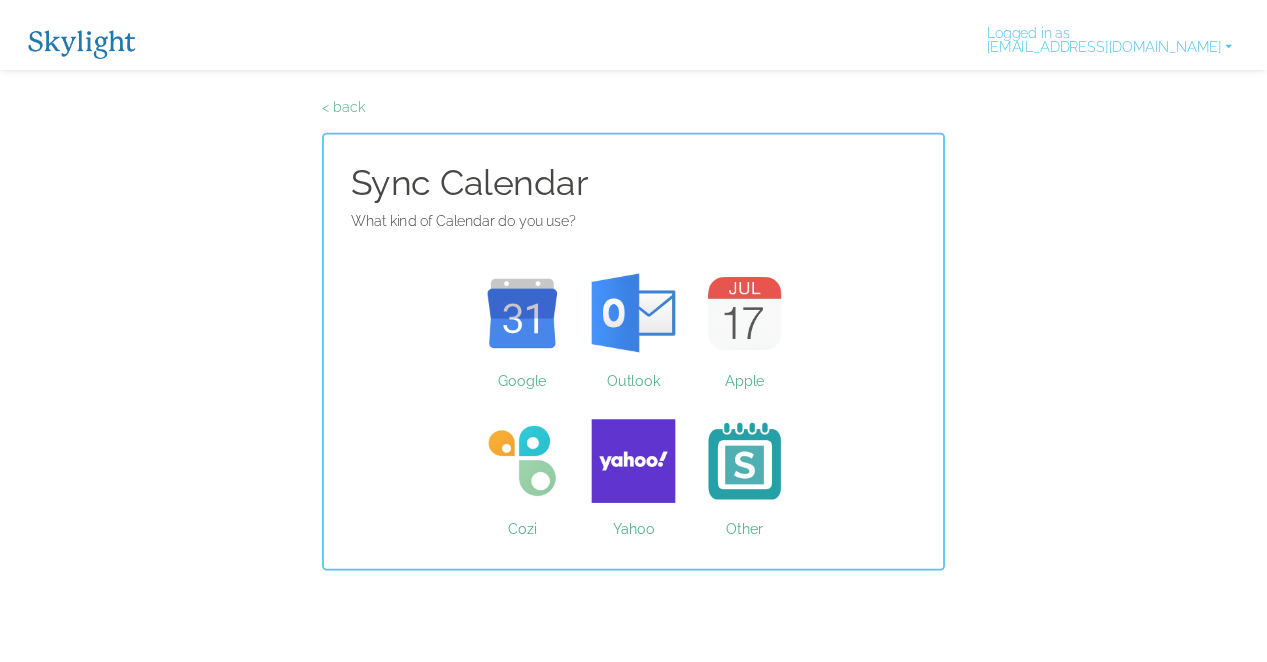 scroll, scrollTop: 0, scrollLeft: 0, axis: both 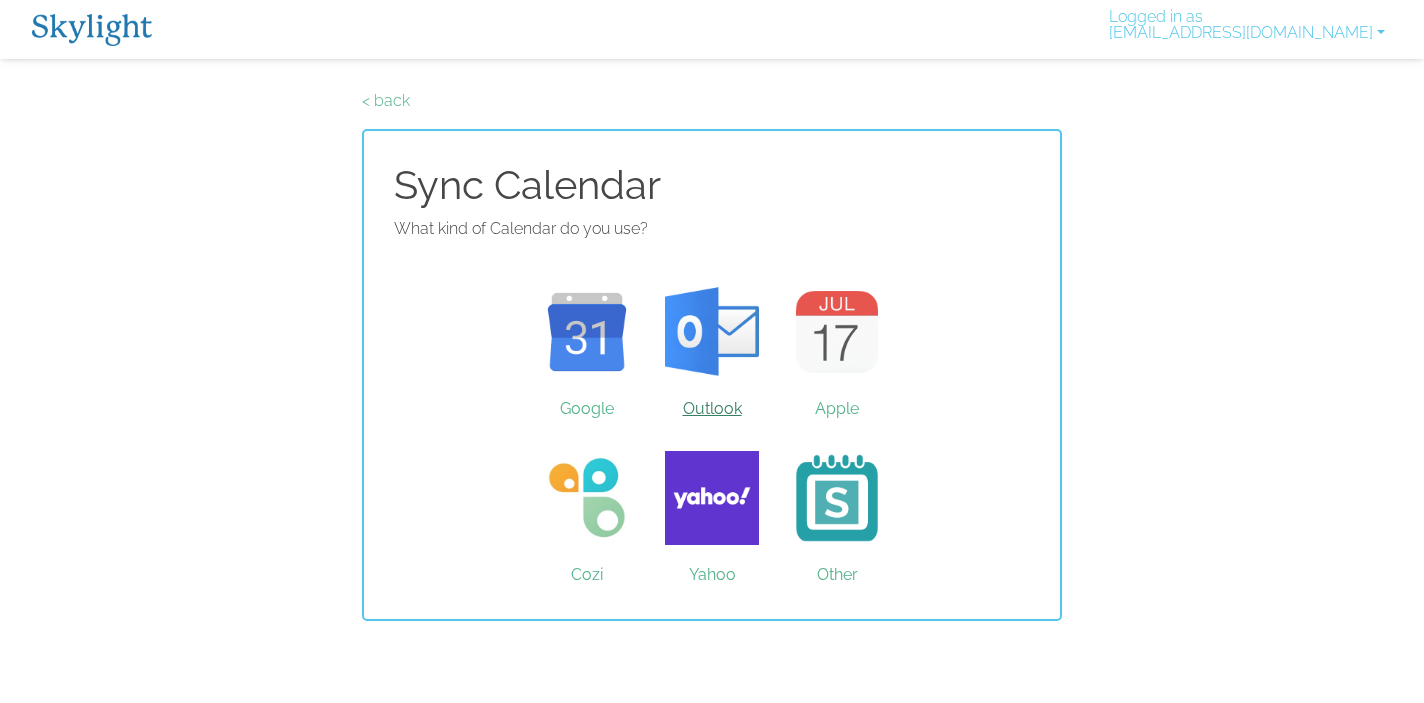 click on "Outlook" at bounding box center [712, 332] 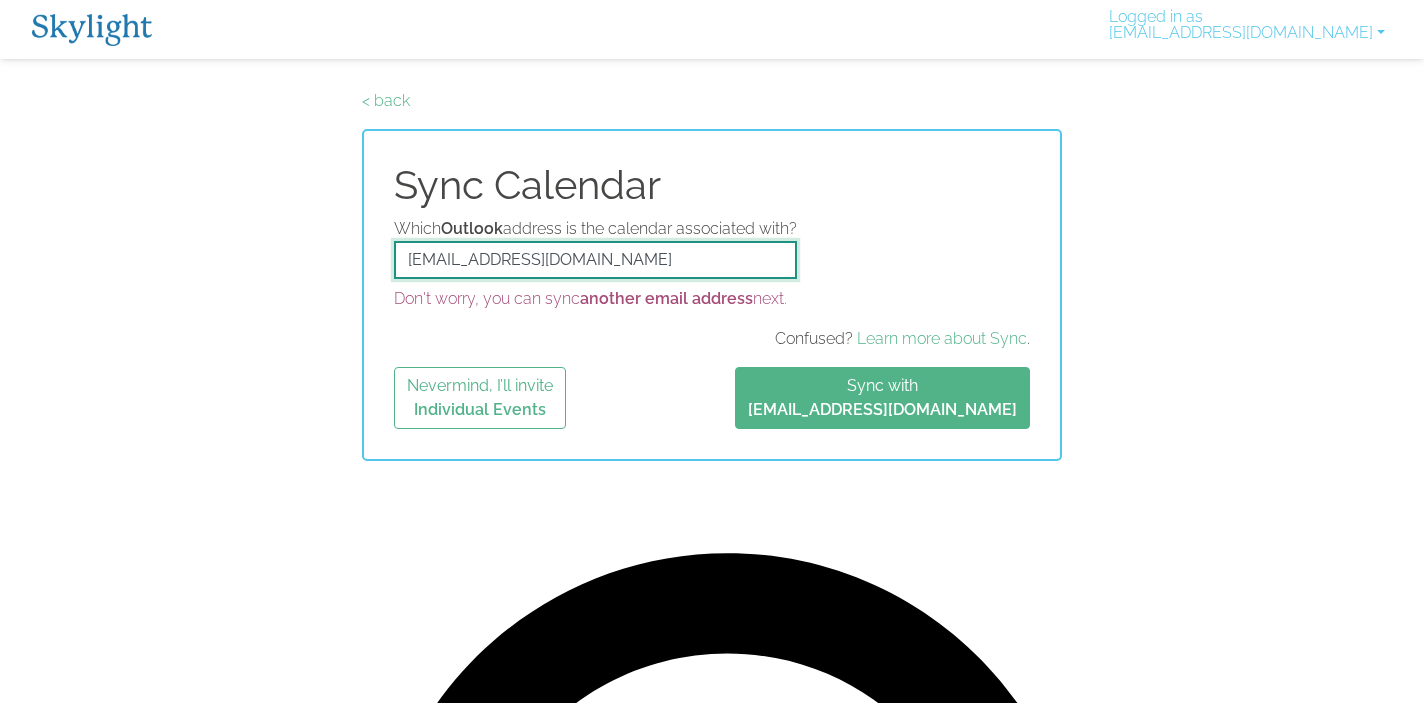 click on "[EMAIL_ADDRESS][DOMAIN_NAME]" at bounding box center (595, 260) 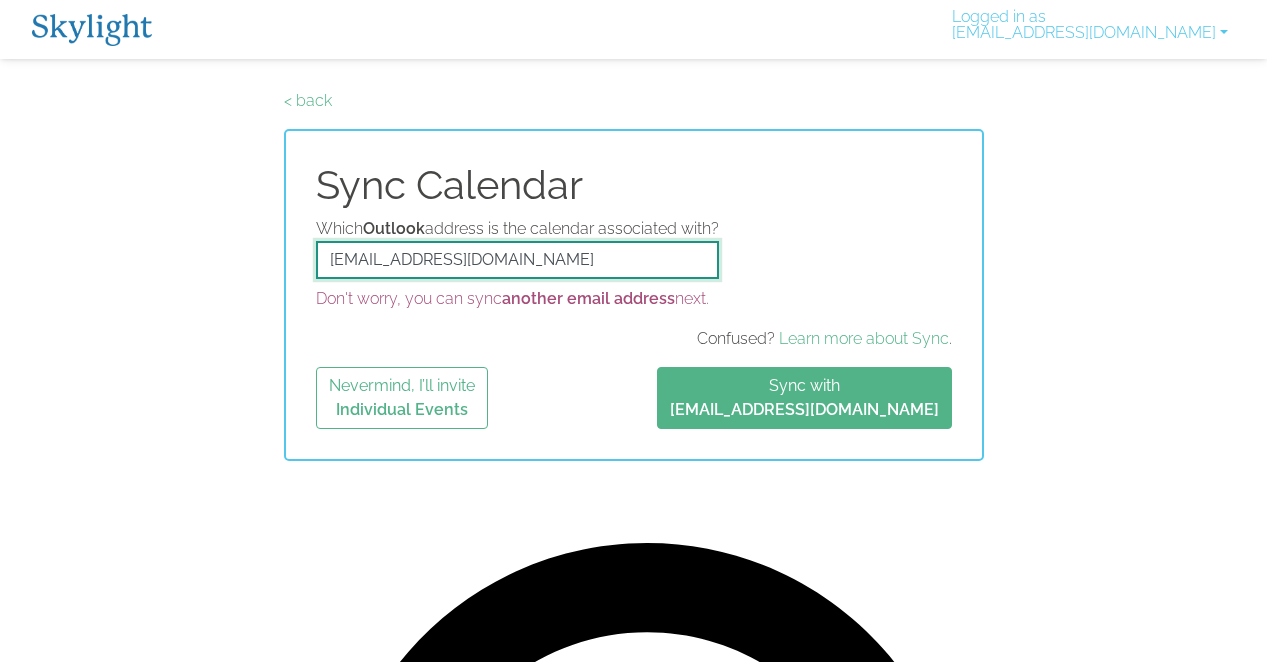 click on "[EMAIL_ADDRESS][DOMAIN_NAME]" at bounding box center (517, 260) 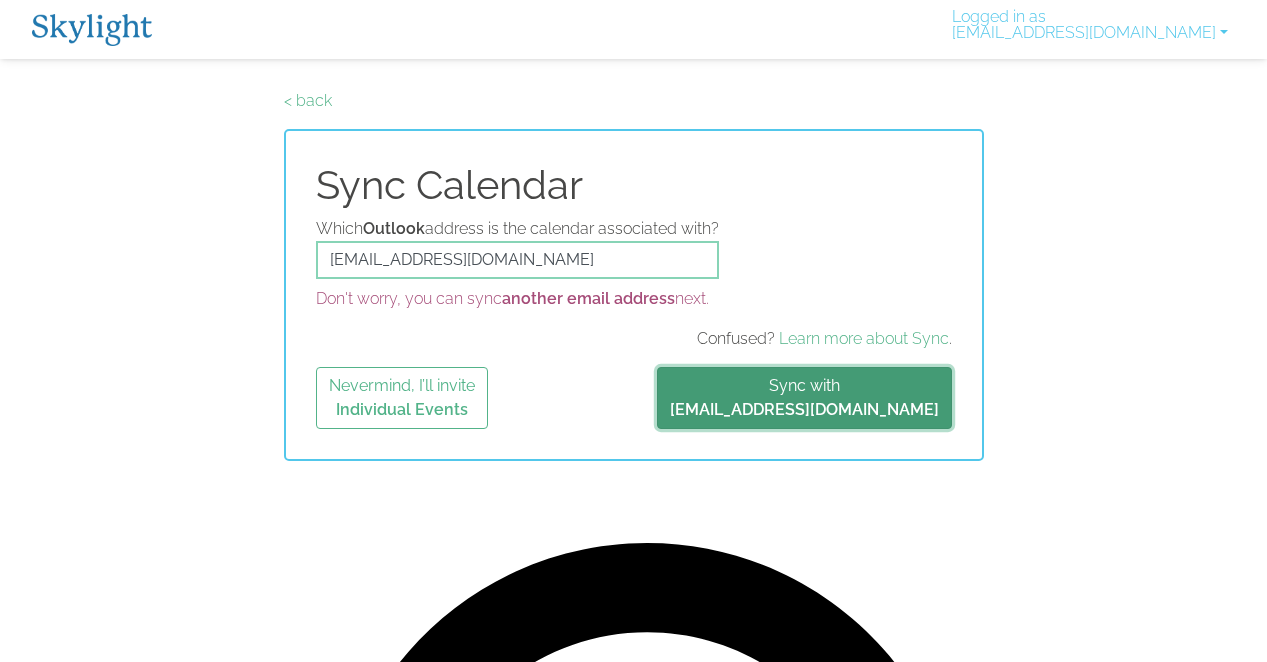 click on "Sync with  yanevaknow22@gmail.com" at bounding box center [804, 398] 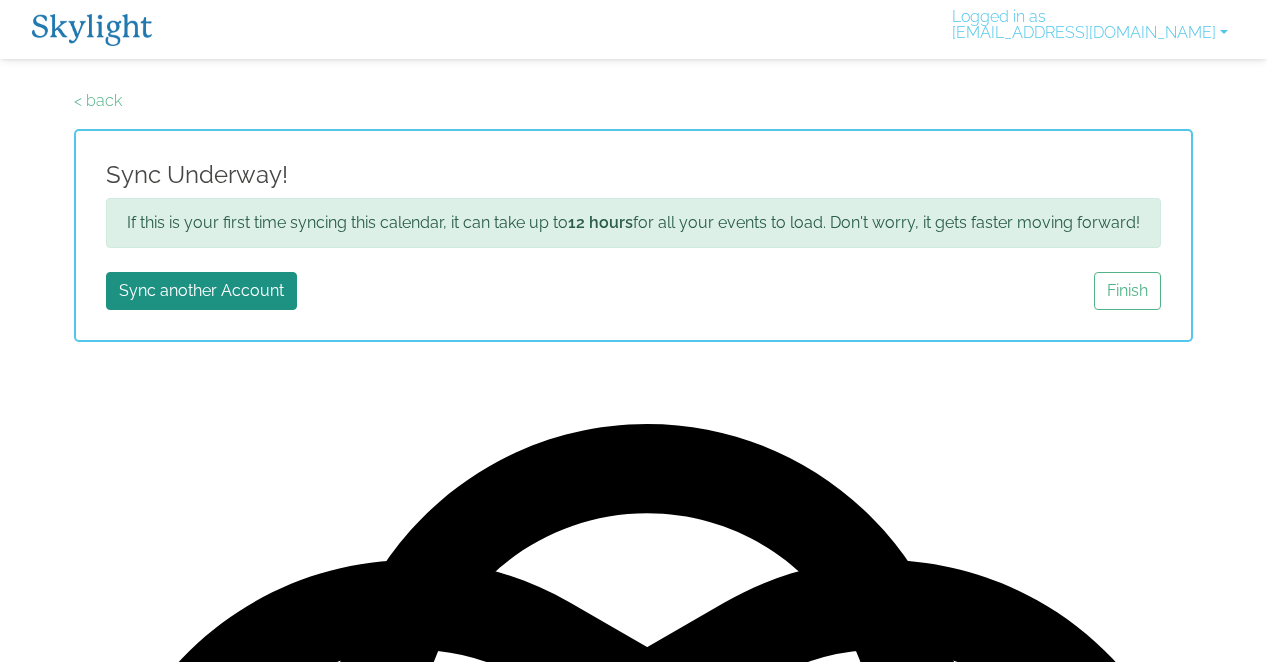 scroll, scrollTop: 0, scrollLeft: 0, axis: both 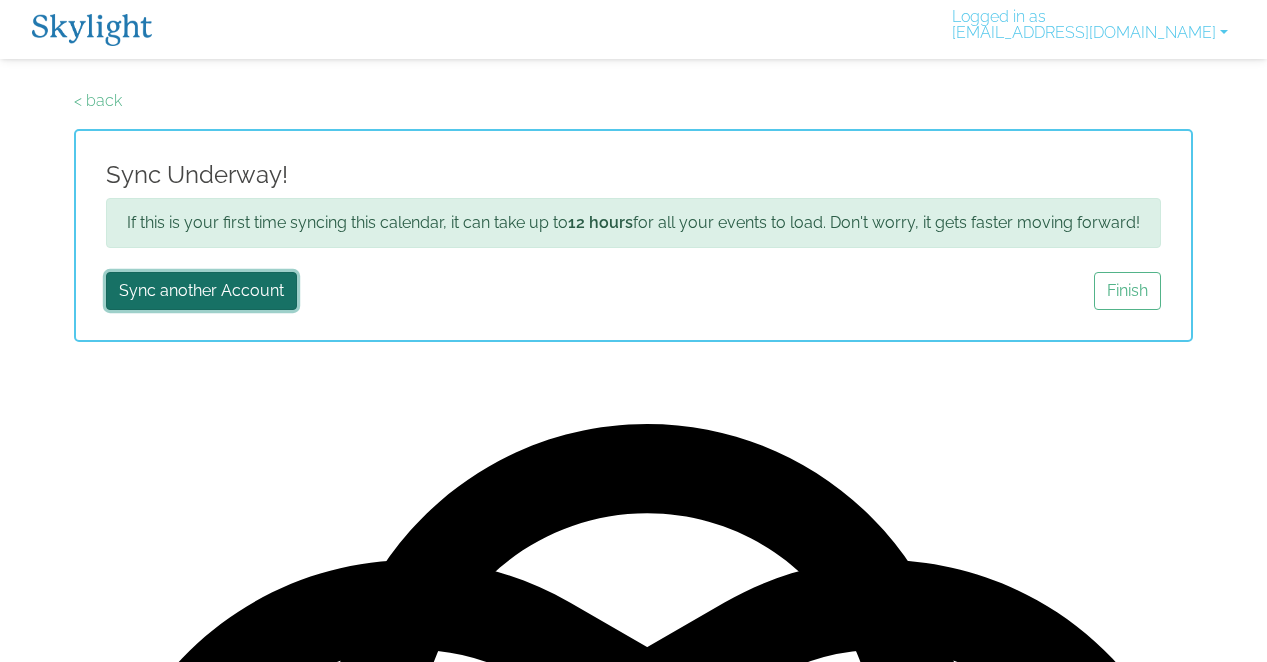 click on "Sync another Account" at bounding box center [201, 291] 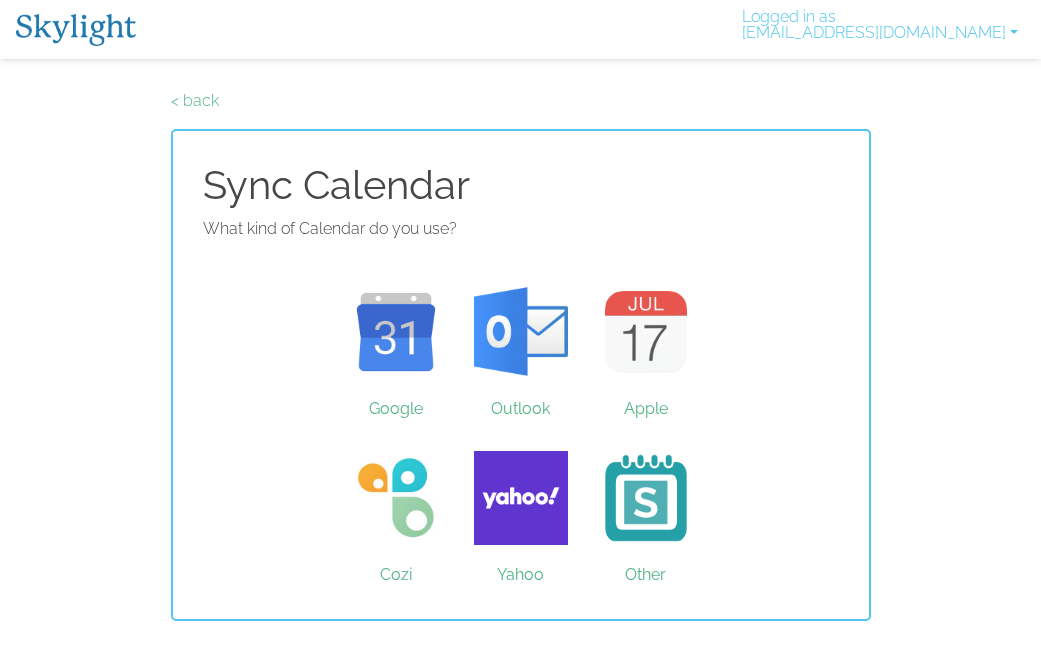 scroll, scrollTop: 0, scrollLeft: 0, axis: both 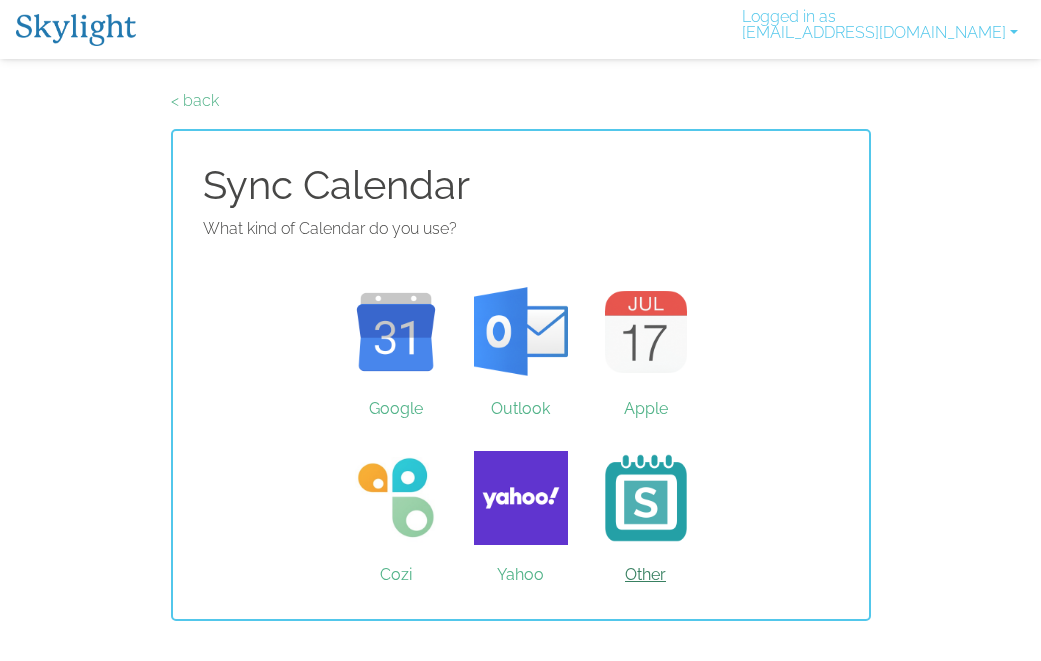 click on "Other" at bounding box center [645, 498] 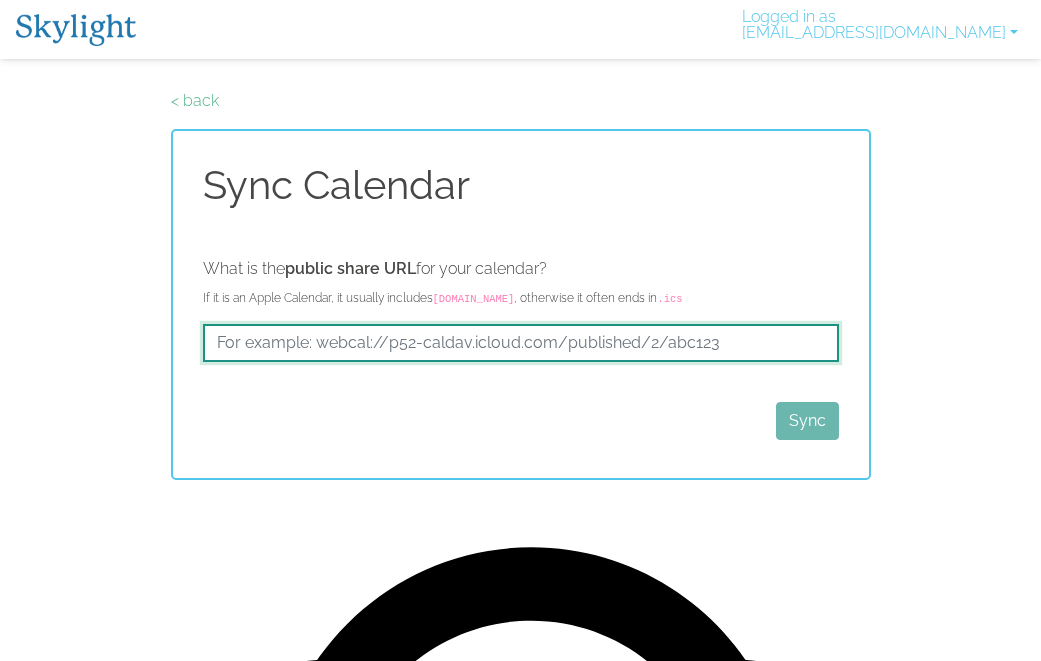 click at bounding box center [521, 343] 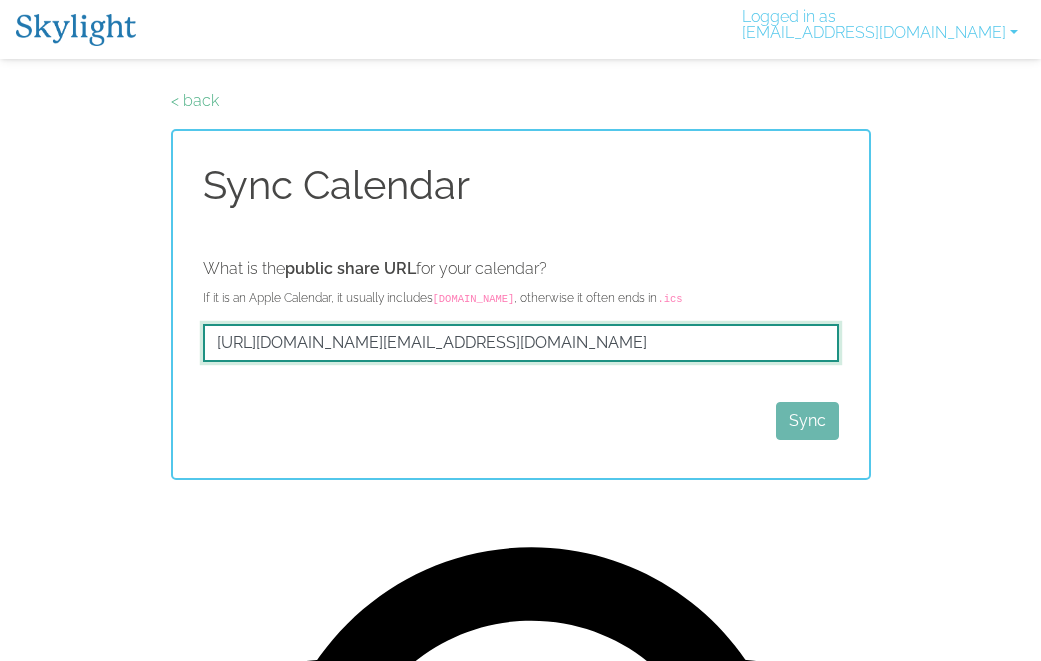 scroll, scrollTop: 0, scrollLeft: 701, axis: horizontal 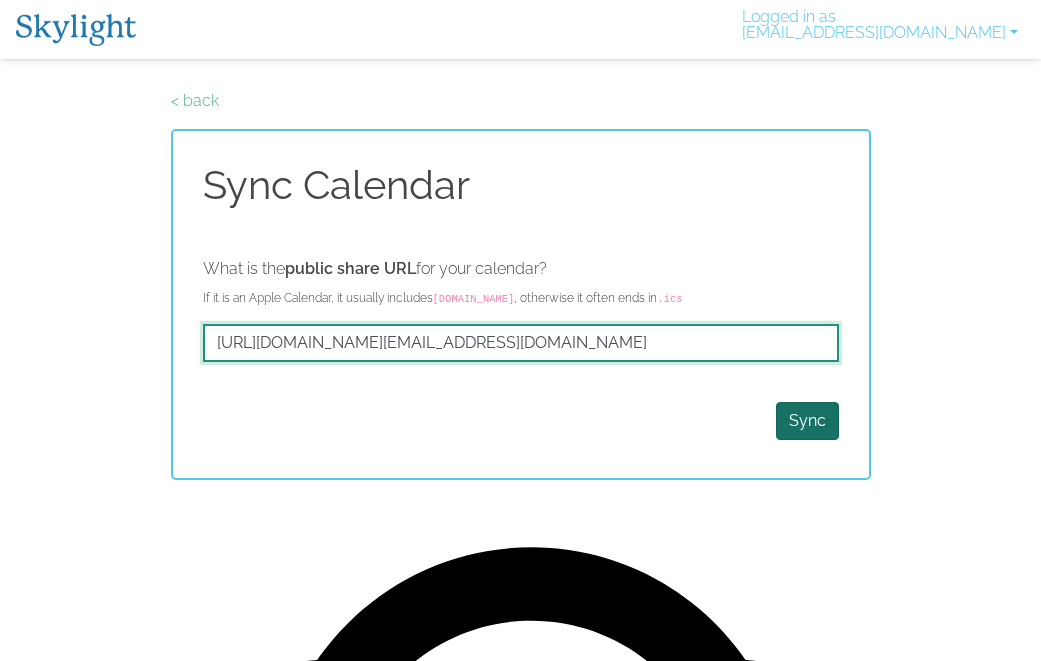 type on "[URL][DOMAIN_NAME][EMAIL_ADDRESS][DOMAIN_NAME]" 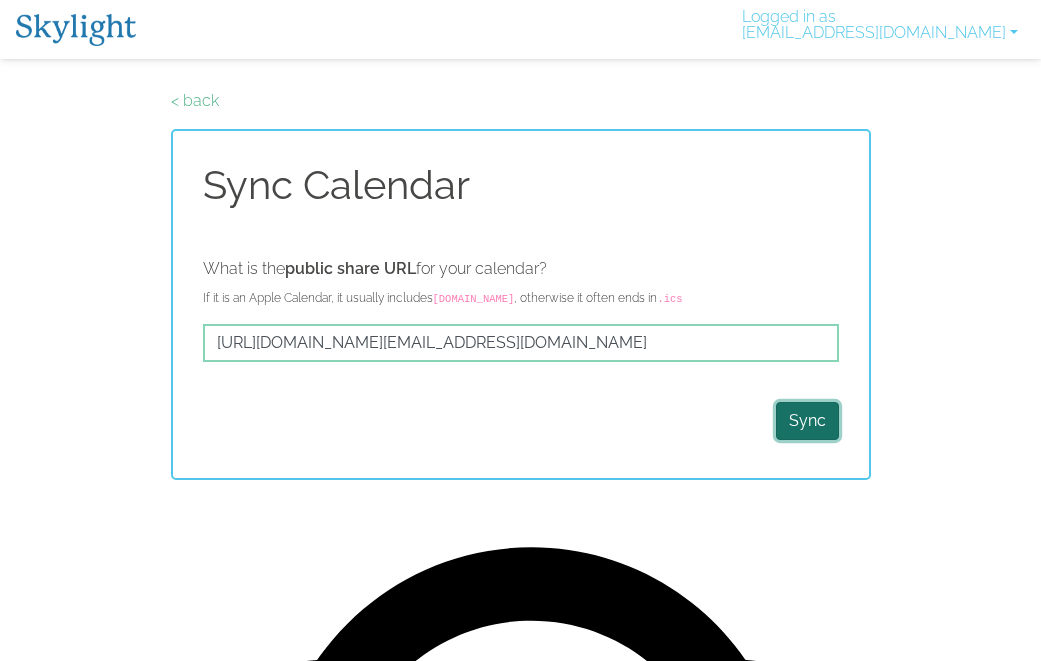 scroll, scrollTop: 0, scrollLeft: 0, axis: both 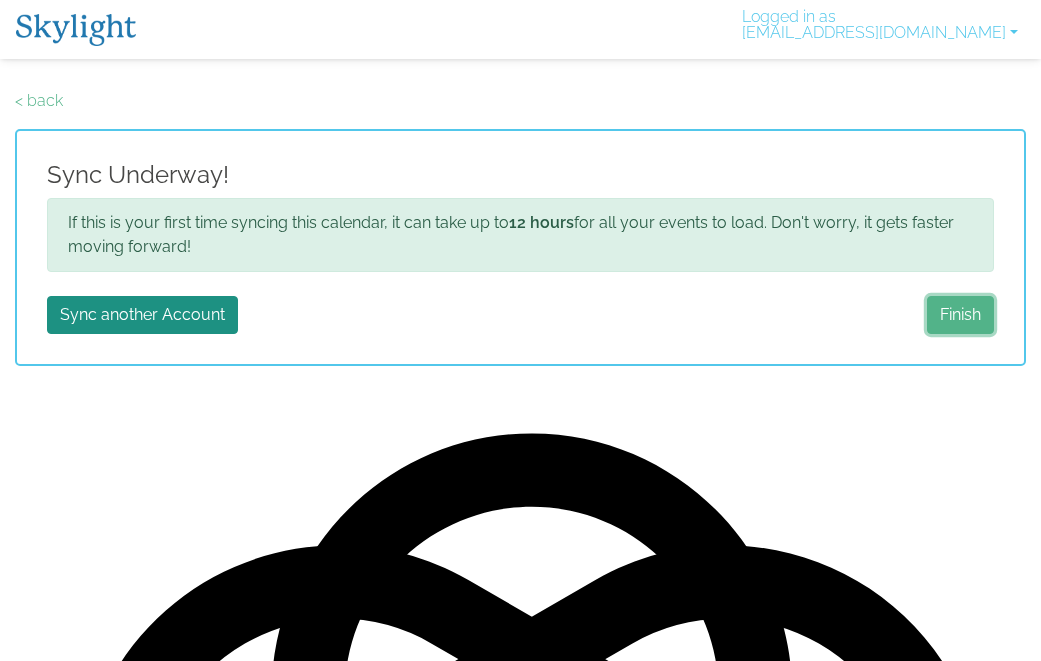 click on "Finish" at bounding box center [960, 315] 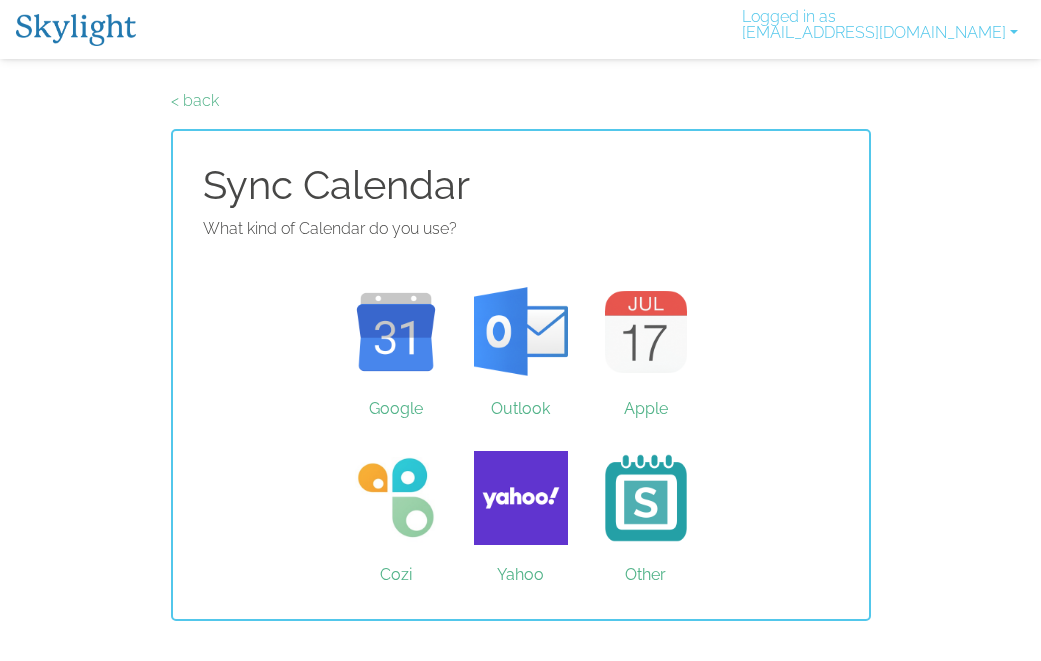 scroll, scrollTop: 0, scrollLeft: 0, axis: both 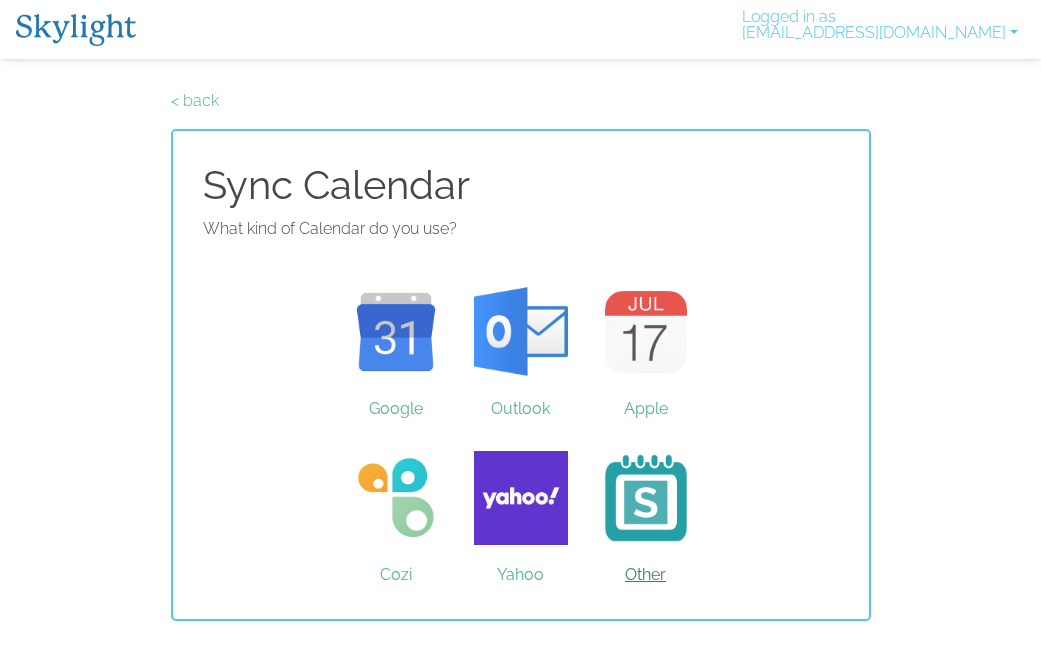 click on "Other" at bounding box center [645, 498] 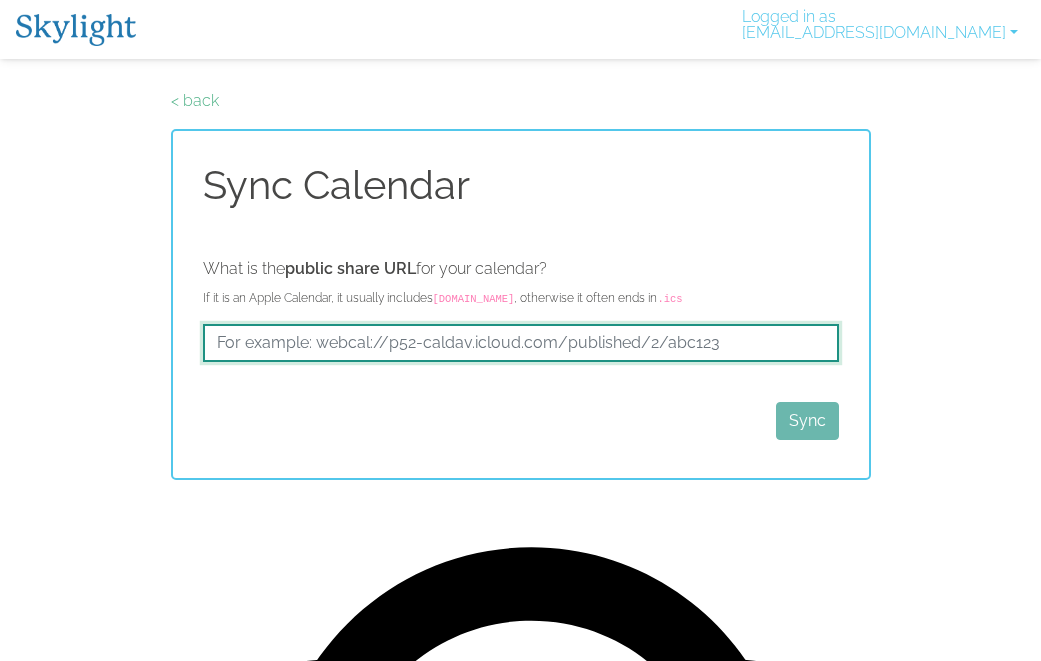 click at bounding box center [521, 343] 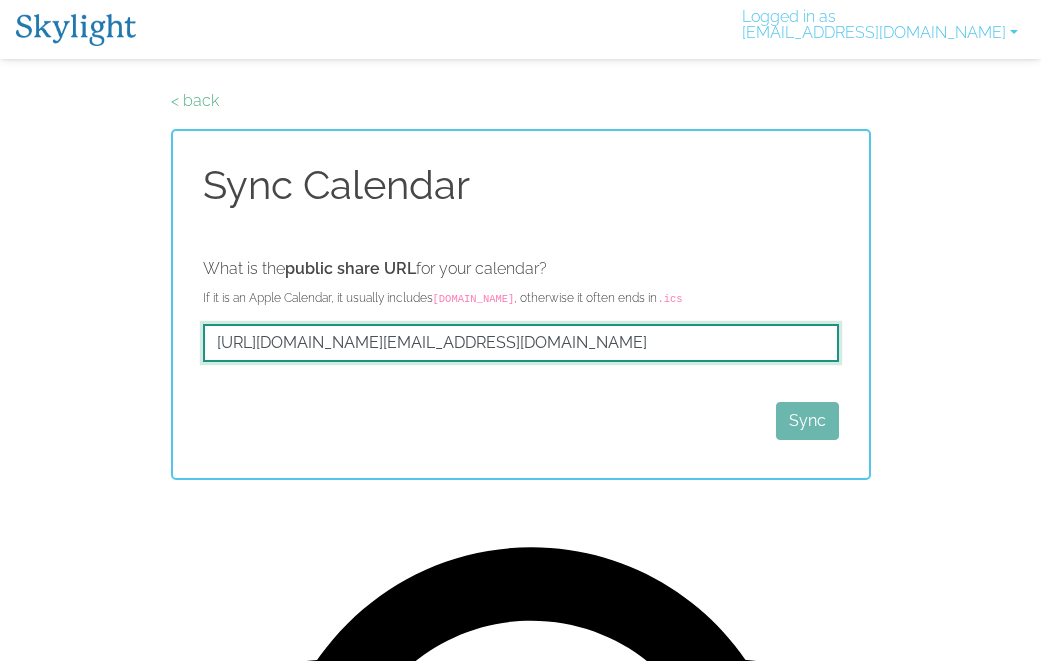 scroll, scrollTop: 0, scrollLeft: 701, axis: horizontal 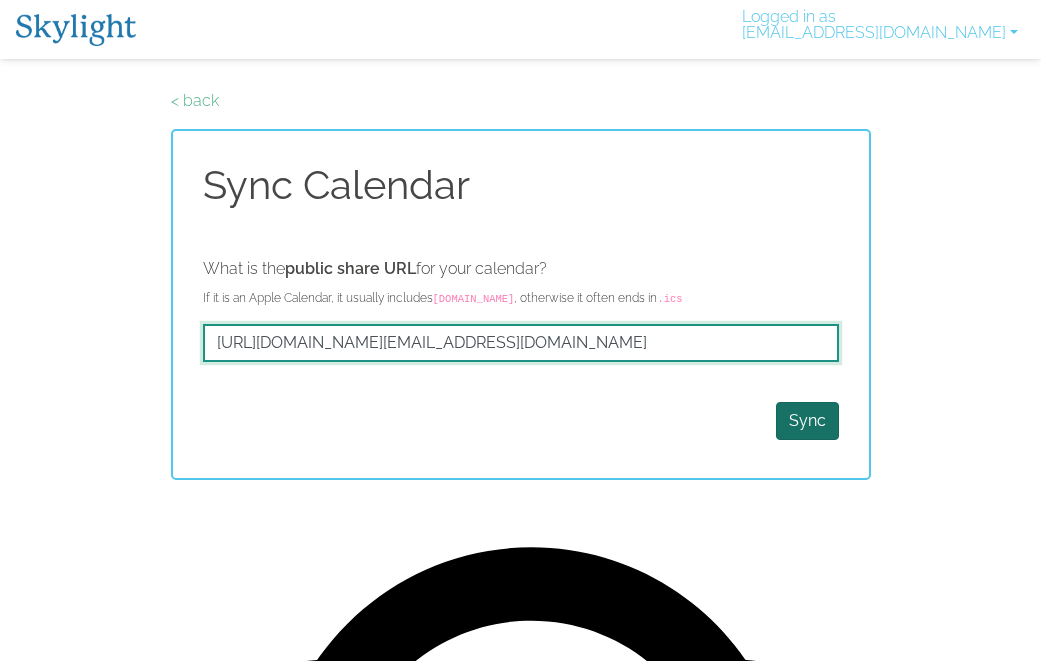 type on "https://outlook.office365.com/owa/calendar/3e0ee2c8837c42558b2a654108403aaa@conejousd.org/e0c6c59175034bdd8fca882de7b23ea111256040689362389999/calendar.ics" 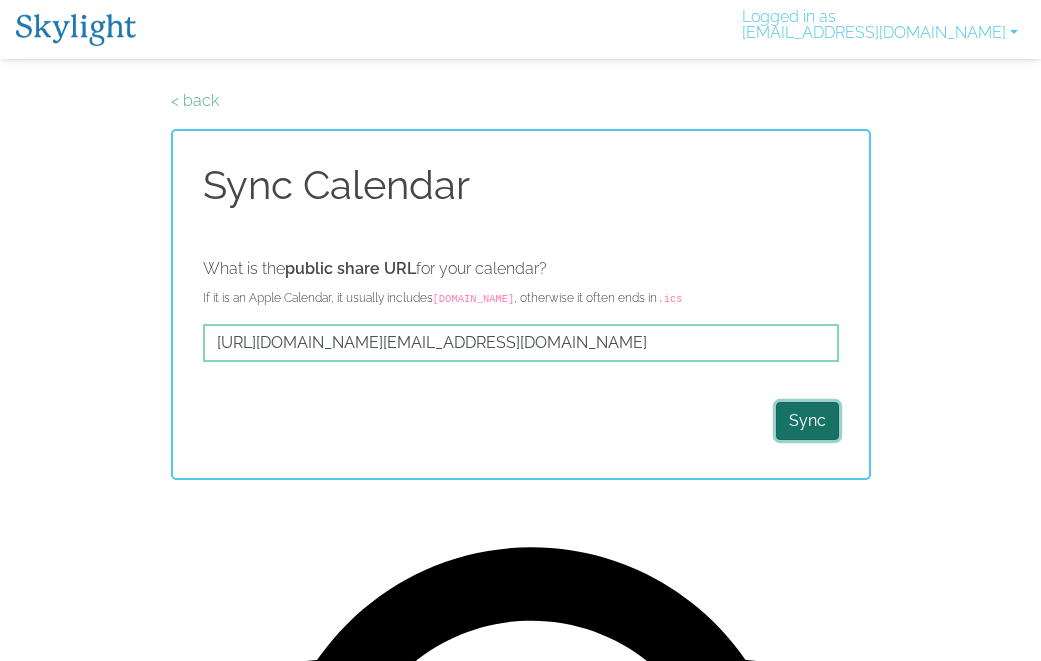 scroll, scrollTop: 0, scrollLeft: 0, axis: both 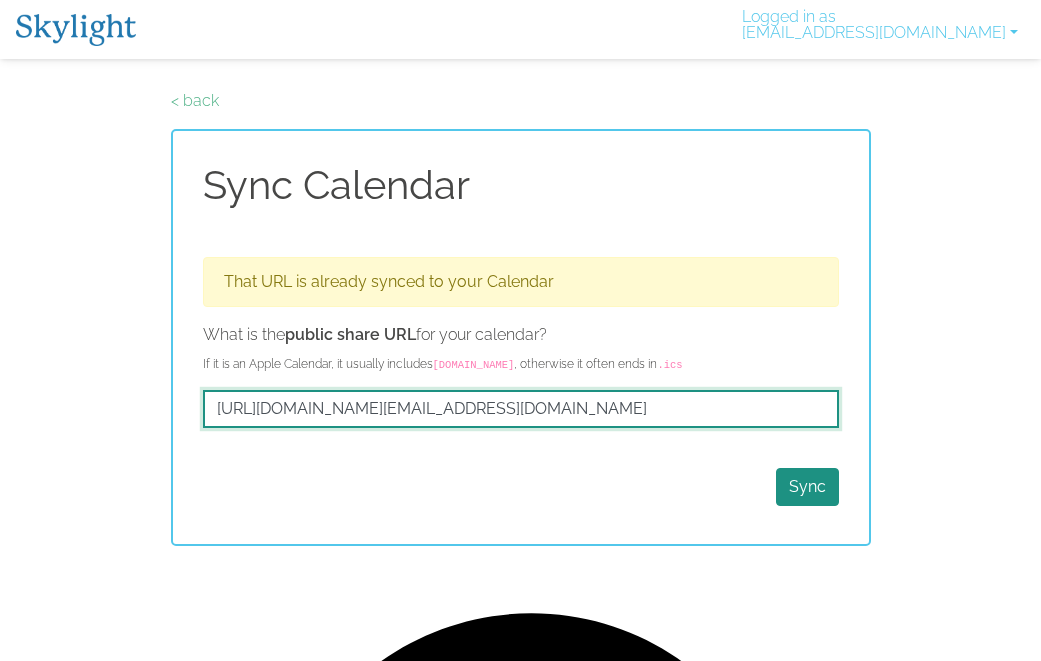 click on "https://outlook.office365.com/owa/calendar/3e0ee2c8837c42558b2a654108403aaa@conejousd.org/e0c6c59175034bdd8fca882de7b23ea111256040689362389999/calendar.ics" at bounding box center [521, 409] 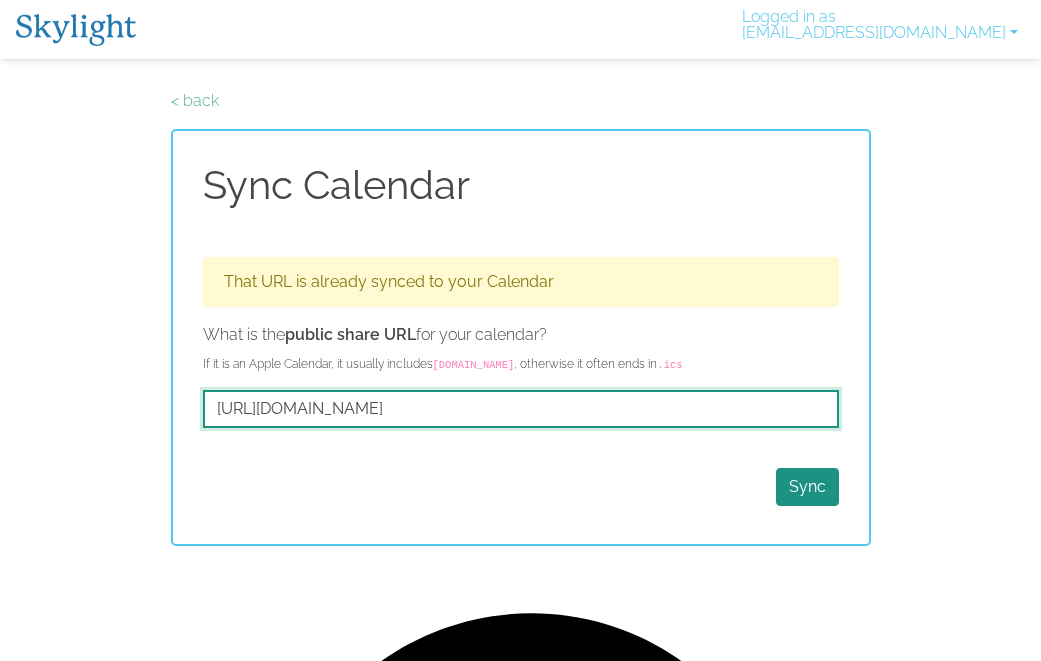 scroll, scrollTop: 0, scrollLeft: 88, axis: horizontal 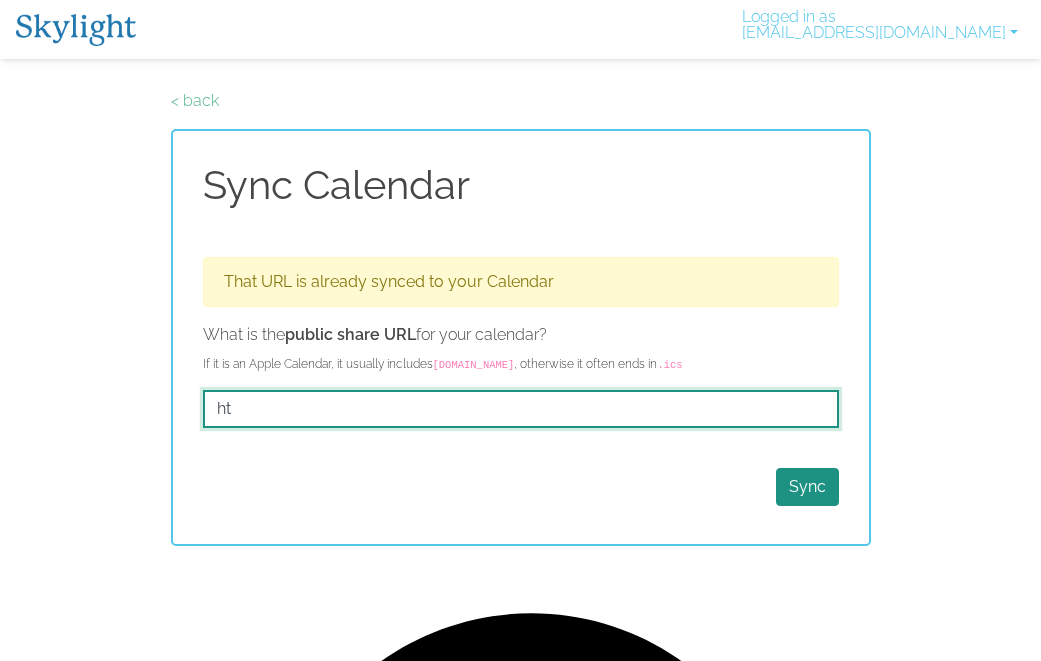 type on "h" 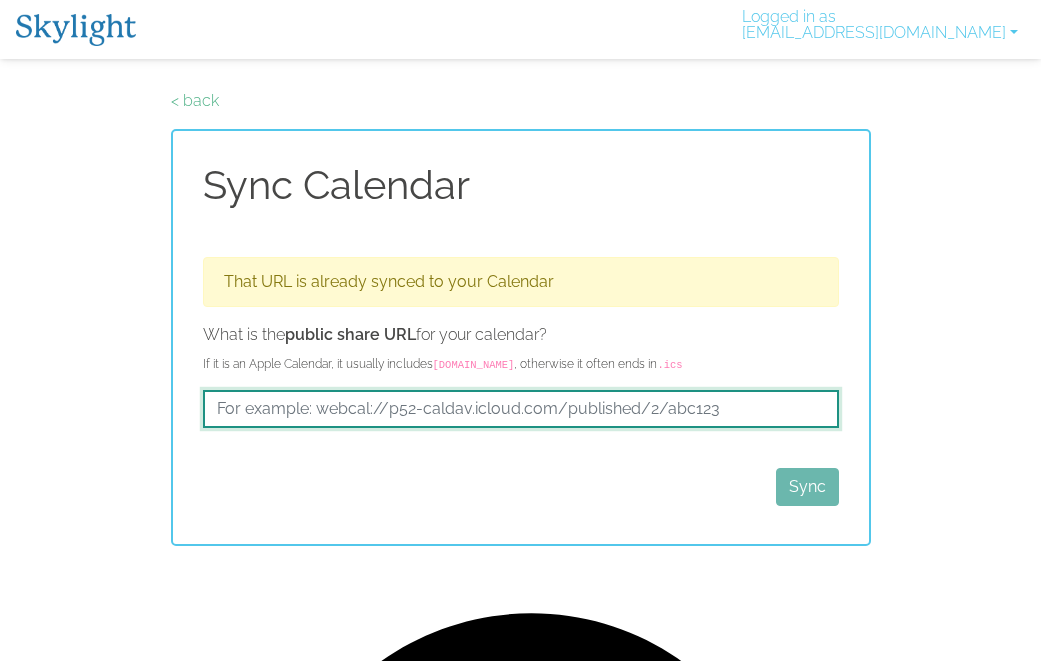 paste on "https://outlook.office365.com/owa/calendar/3e0ee2c8837c42558b2a654108403aaa@conejousd.org/e0c6c59175034bdd8fca882de7b23ea111256040689362389999/calendar.ics" 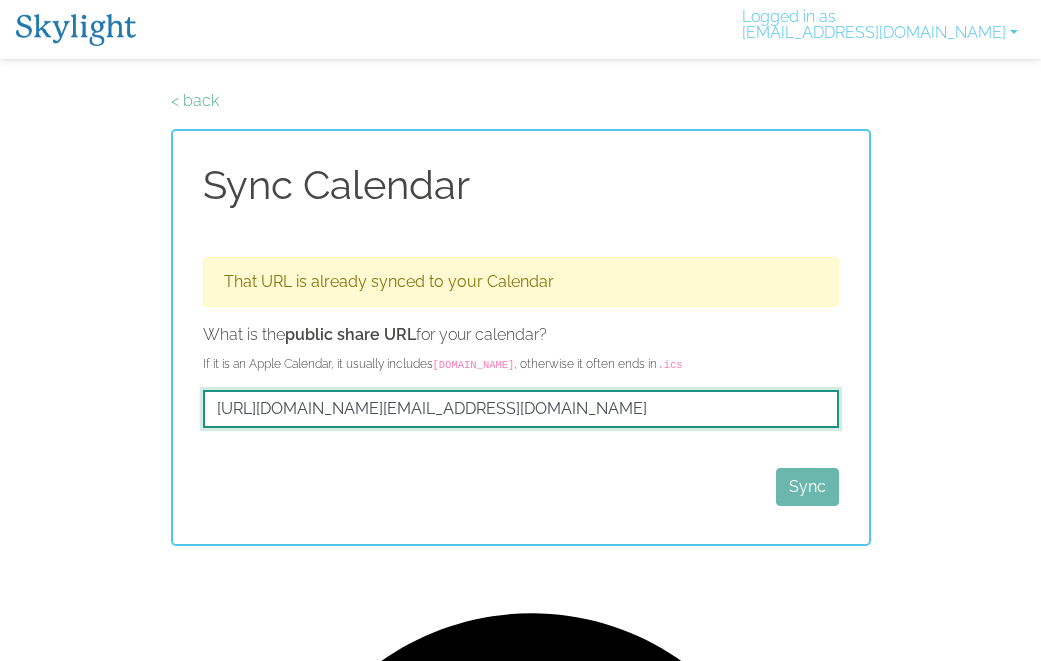 scroll, scrollTop: 0, scrollLeft: 701, axis: horizontal 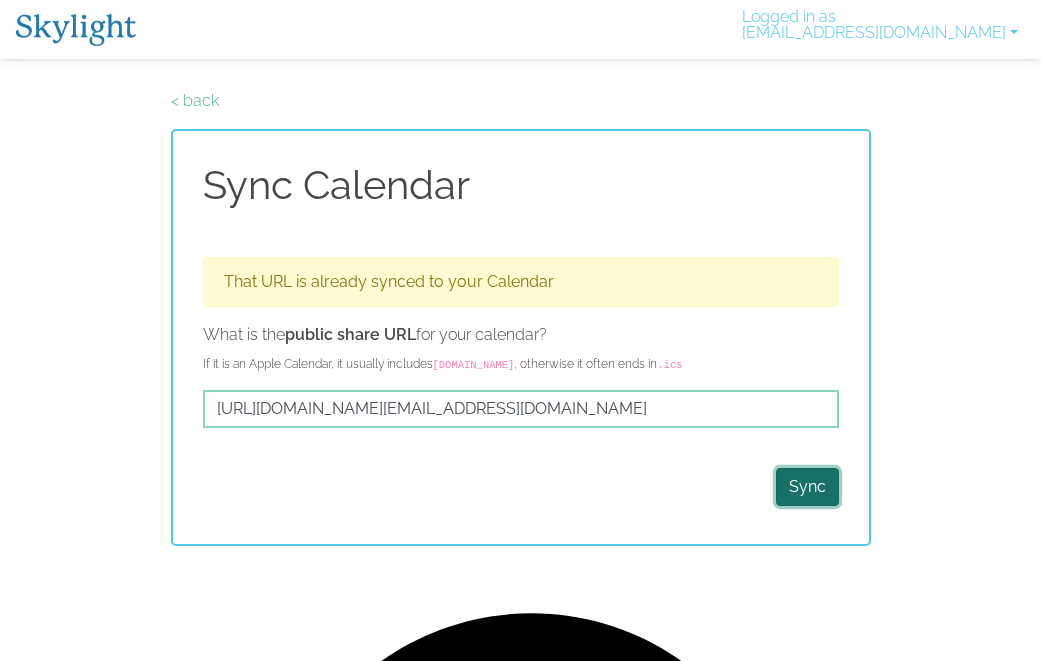 click on "Sync" at bounding box center [807, 487] 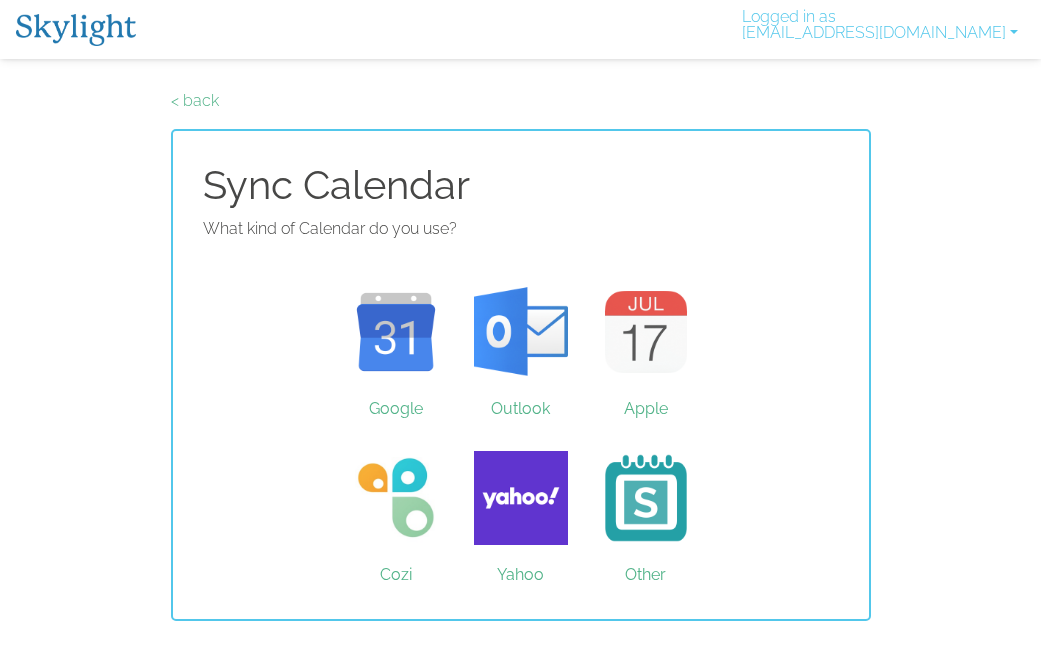 scroll, scrollTop: 0, scrollLeft: 0, axis: both 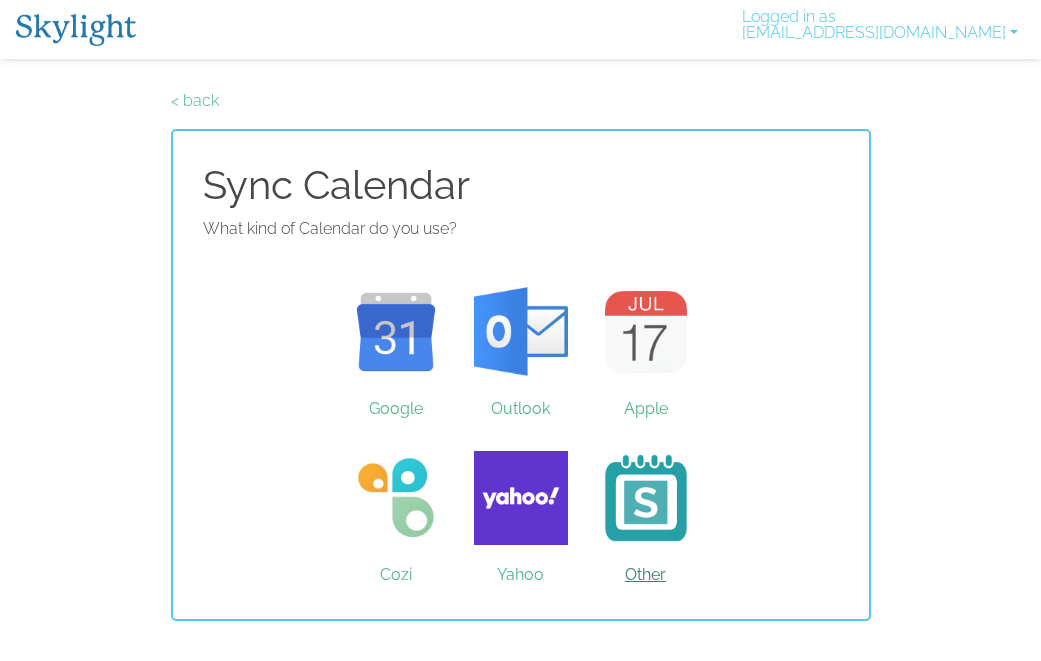 click on "Other" at bounding box center [645, 498] 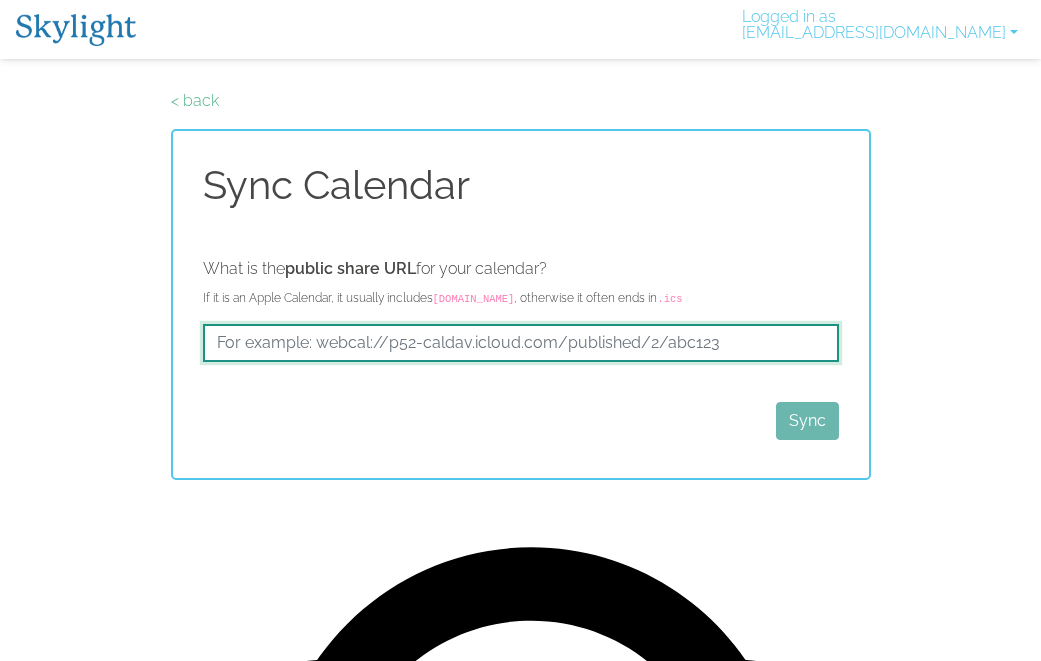 click at bounding box center (521, 343) 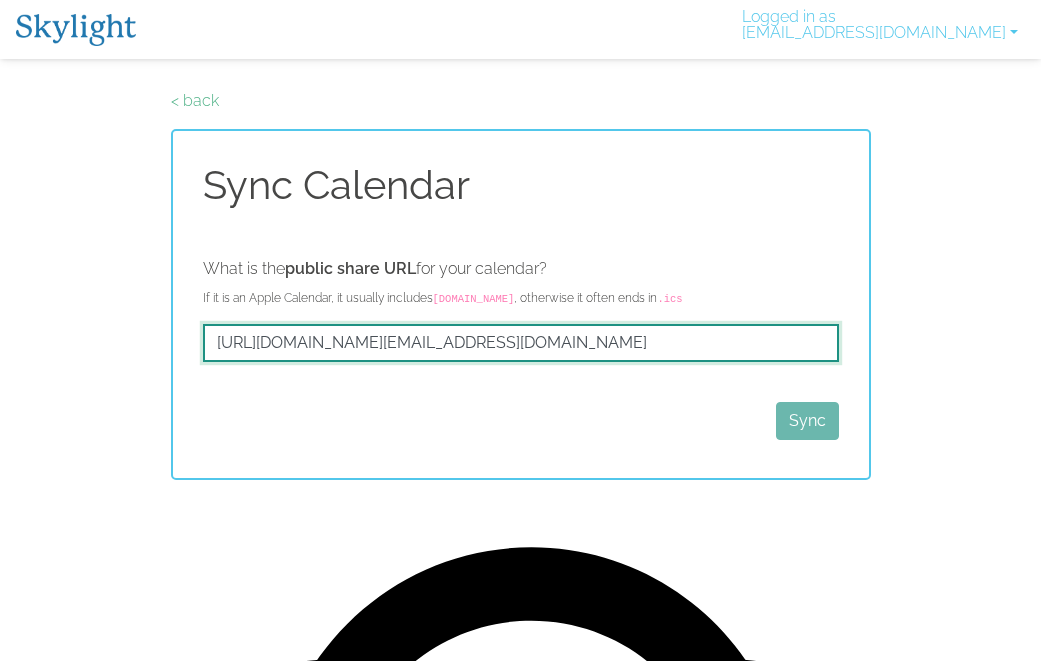 scroll, scrollTop: 0, scrollLeft: 701, axis: horizontal 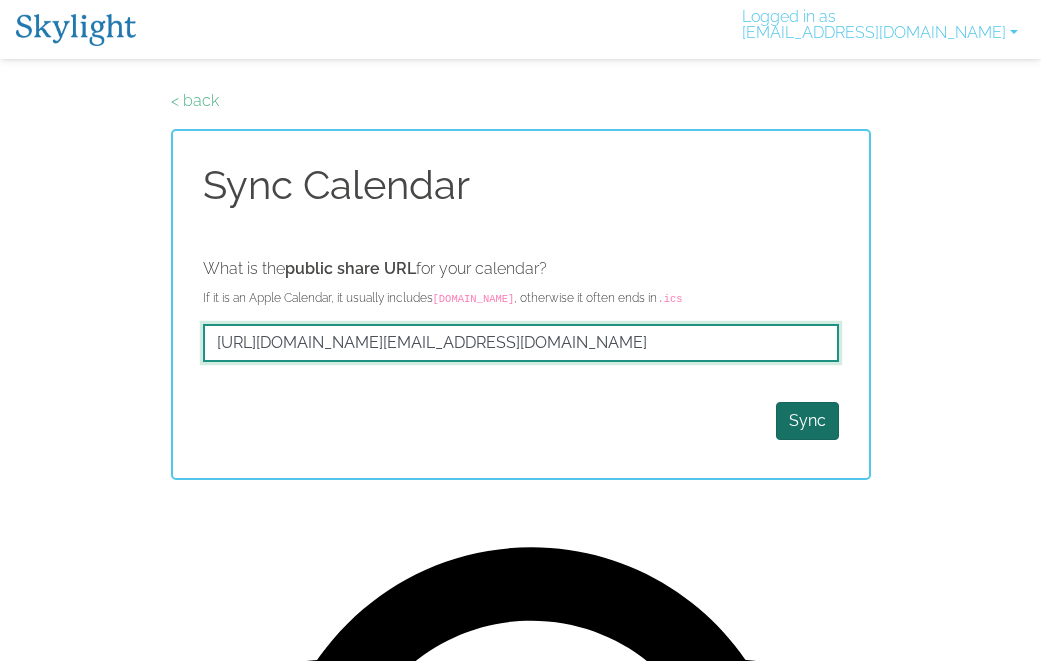 type on "[URL][DOMAIN_NAME][EMAIL_ADDRESS][DOMAIN_NAME]" 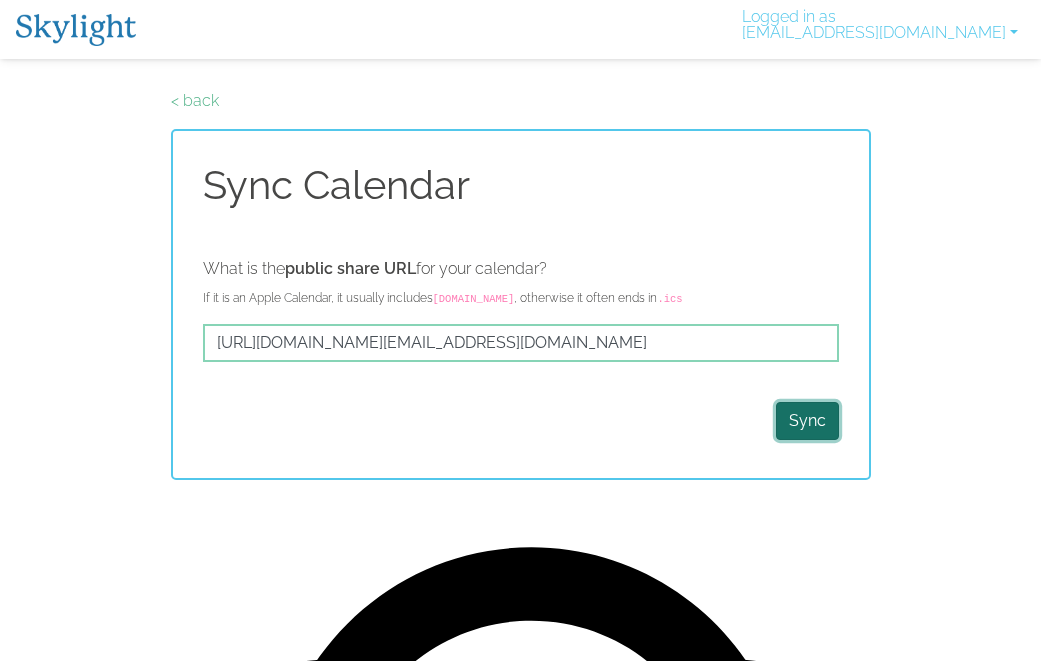 scroll, scrollTop: 0, scrollLeft: 0, axis: both 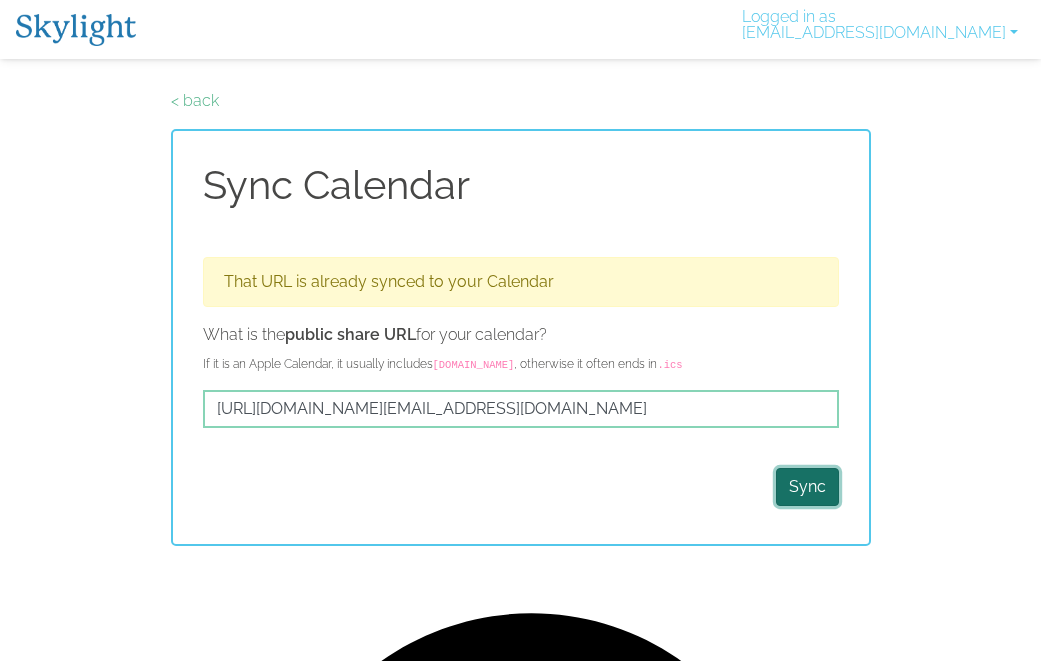 click on "Sync" at bounding box center (807, 487) 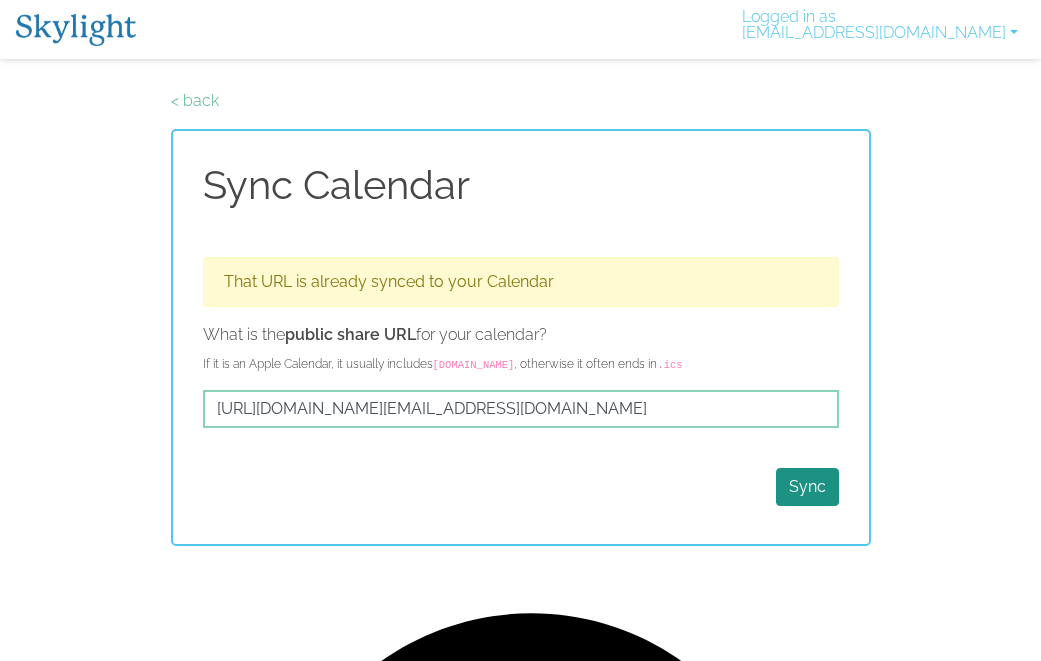 click at bounding box center (76, 30) 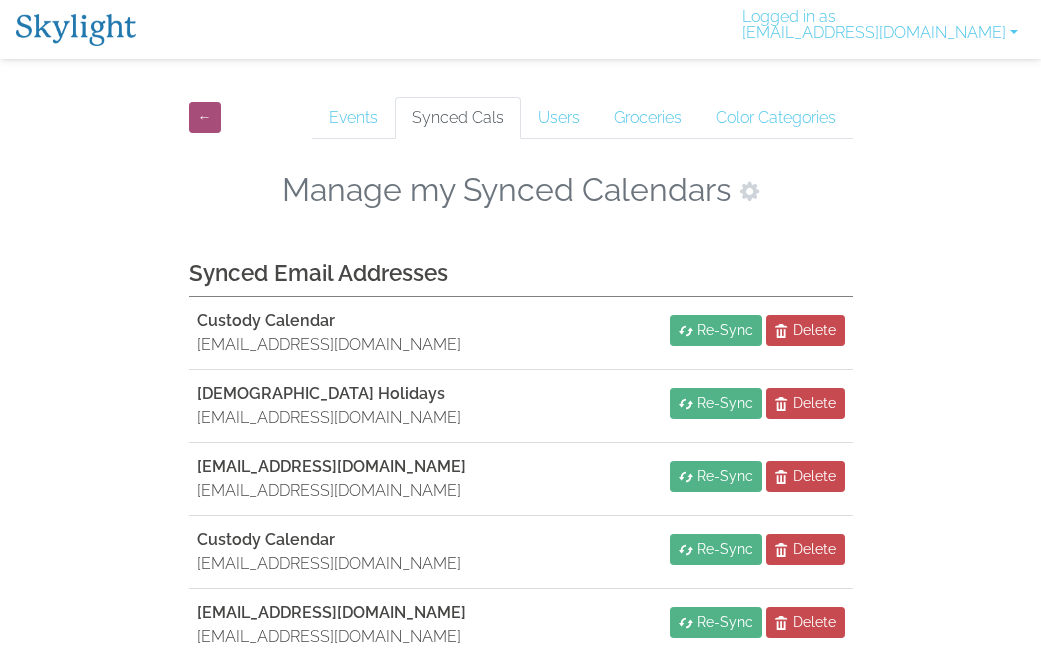 scroll, scrollTop: 0, scrollLeft: 0, axis: both 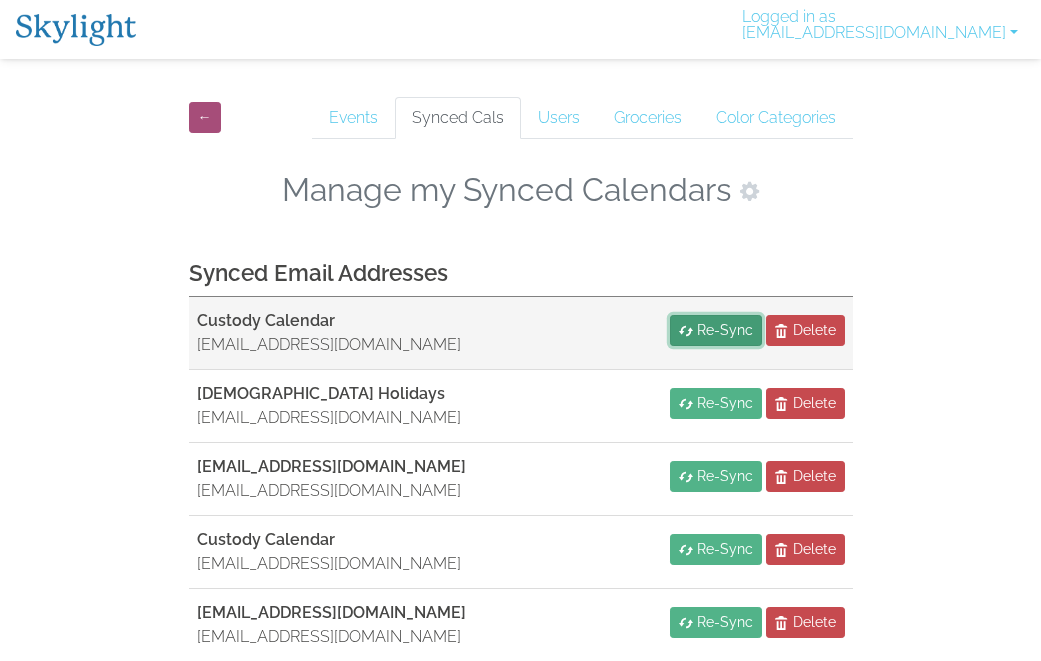 click at bounding box center (686, 331) 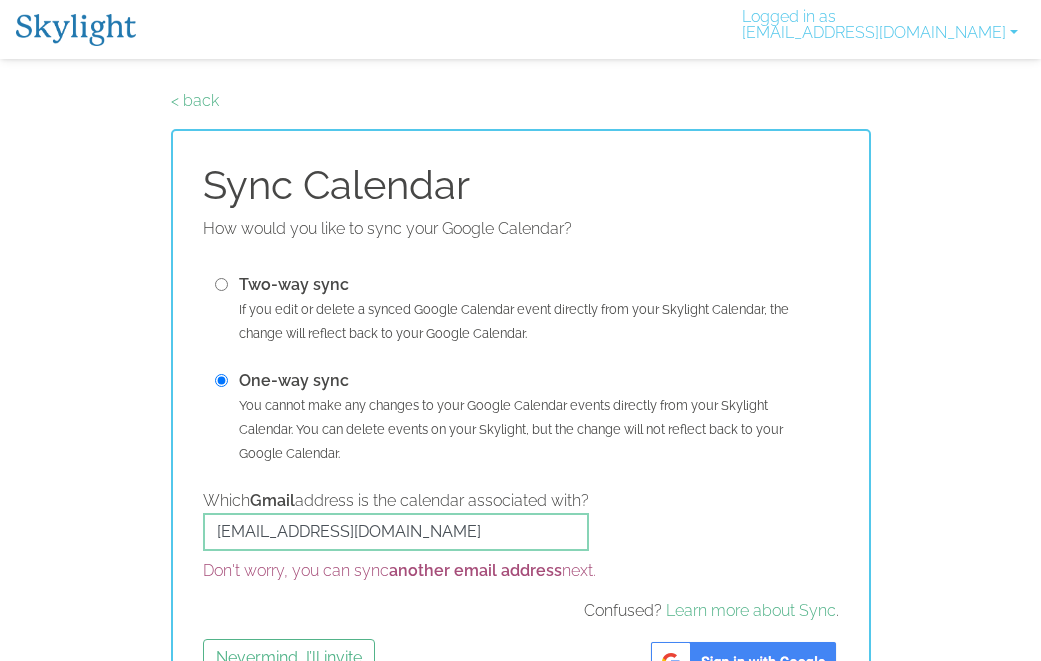 scroll, scrollTop: 0, scrollLeft: 0, axis: both 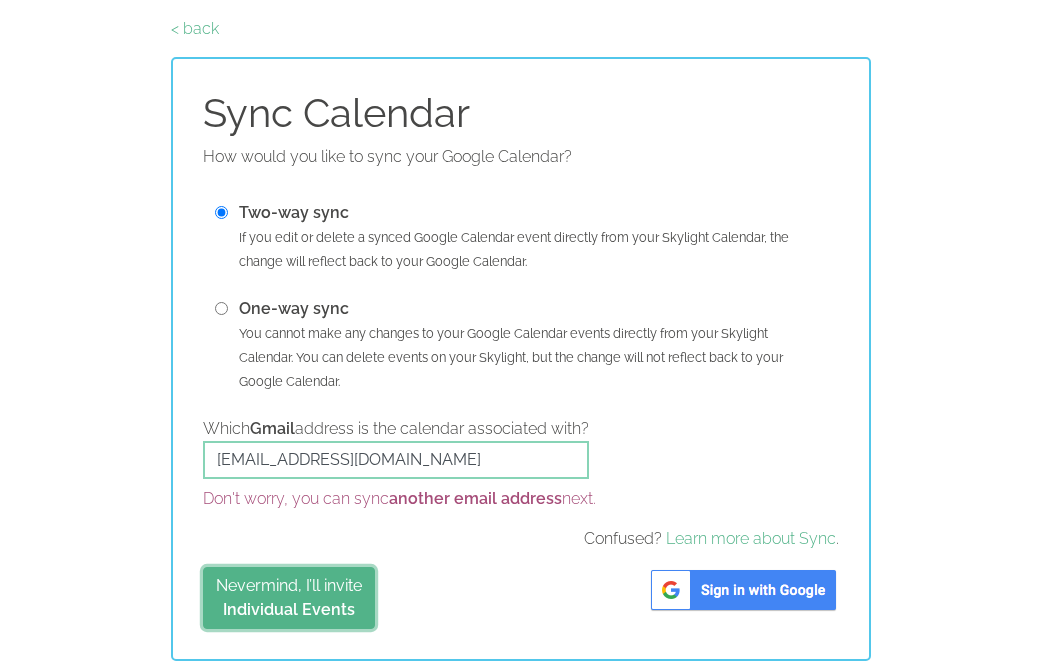 click on "Individual Events" at bounding box center [289, 609] 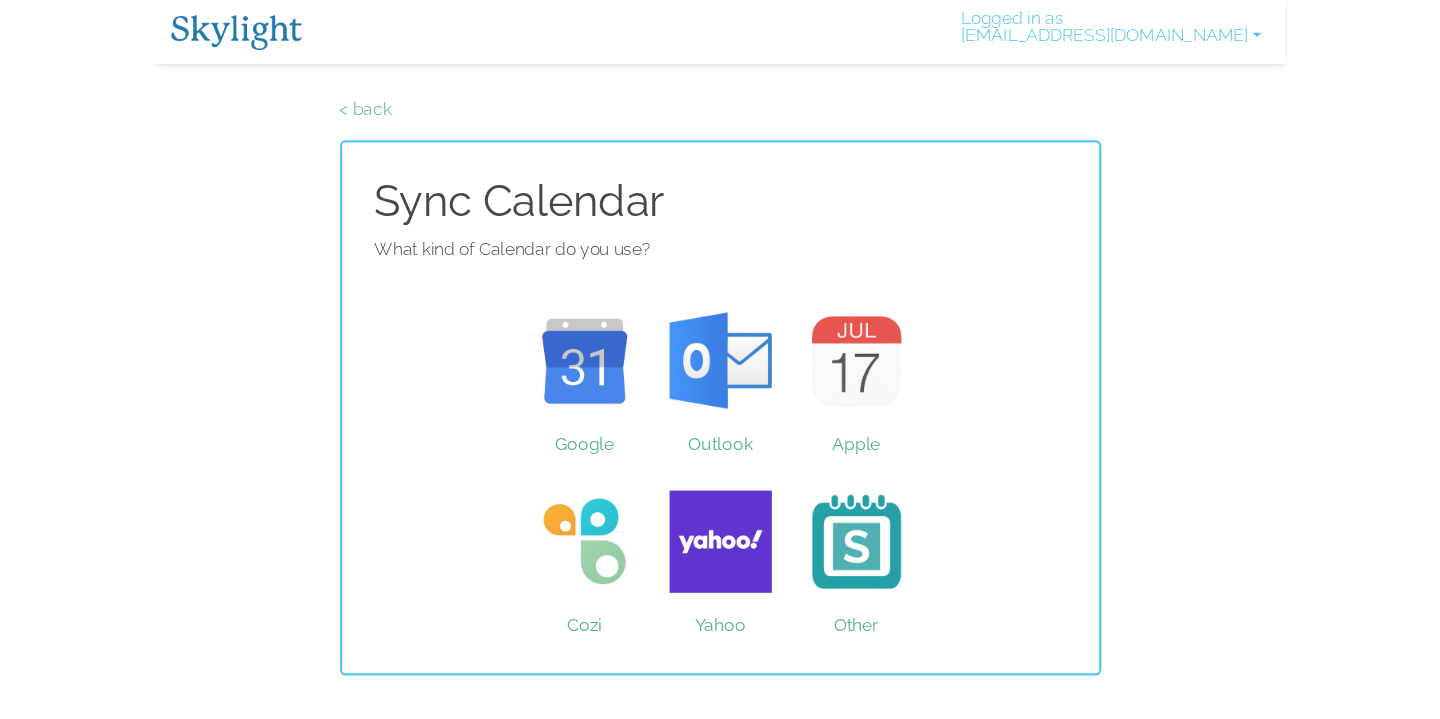 scroll, scrollTop: 0, scrollLeft: 0, axis: both 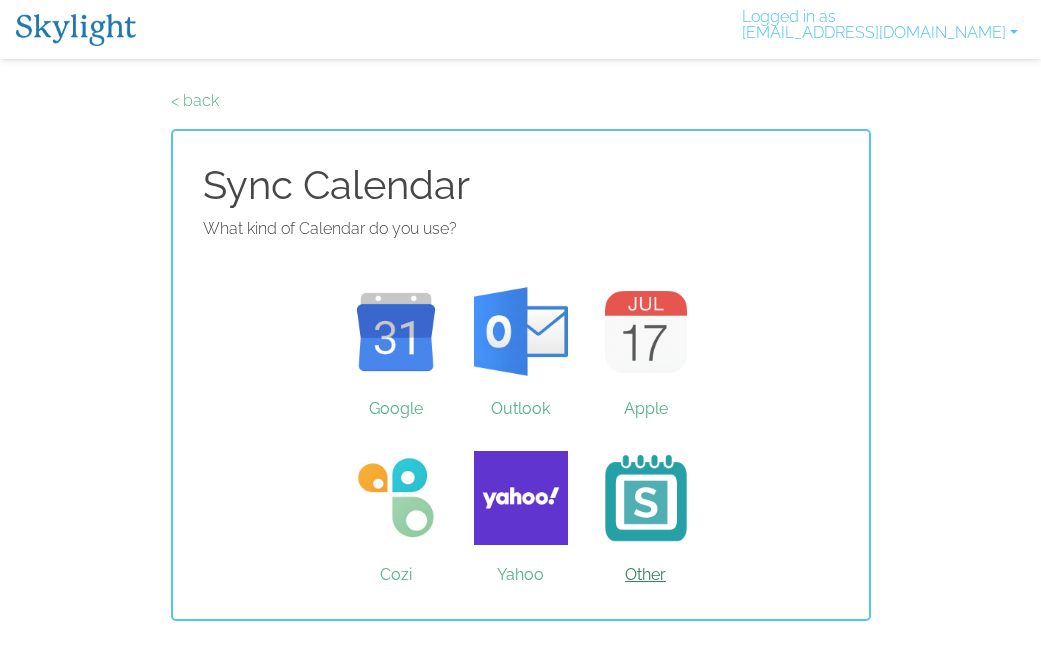 click on "Other" at bounding box center [645, 498] 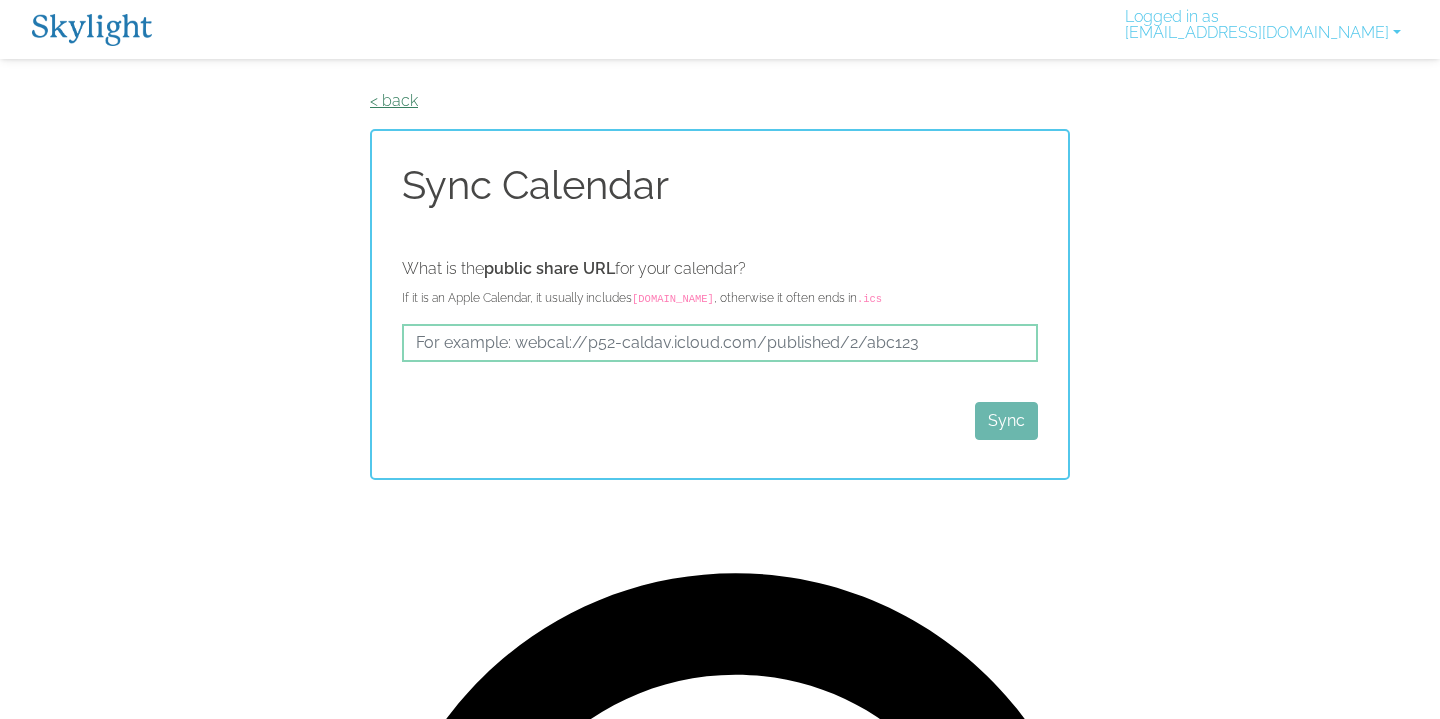 click on "< back" at bounding box center [394, 100] 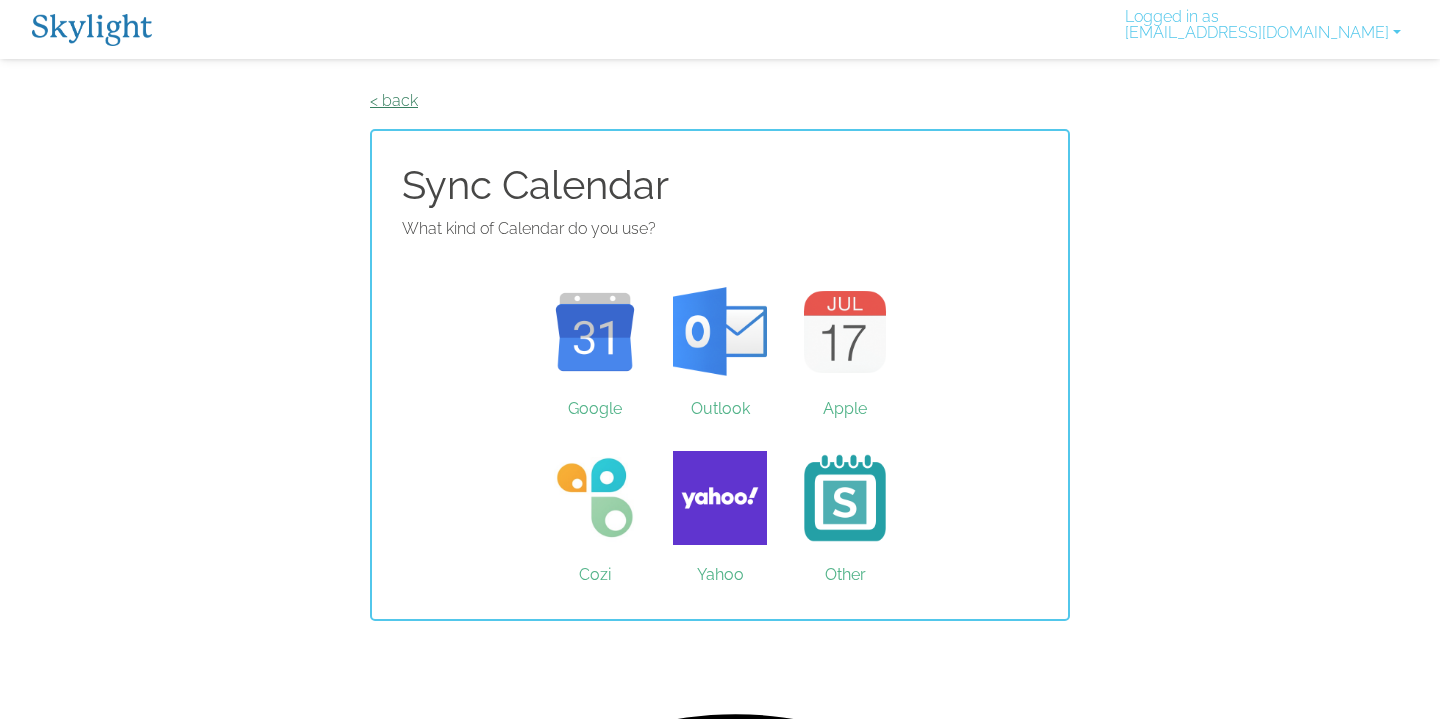 click on "< back" at bounding box center [394, 100] 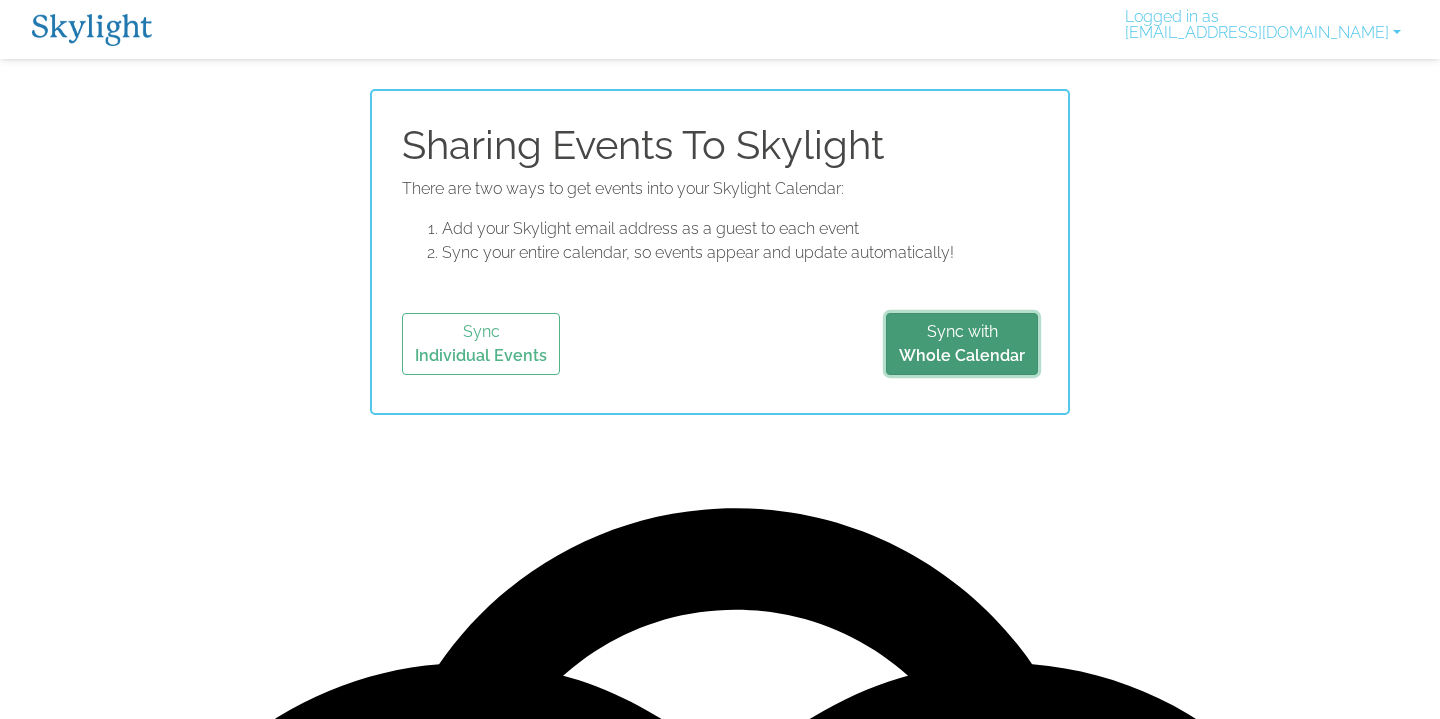 click on "Sync with  Whole Calendar" at bounding box center (962, 344) 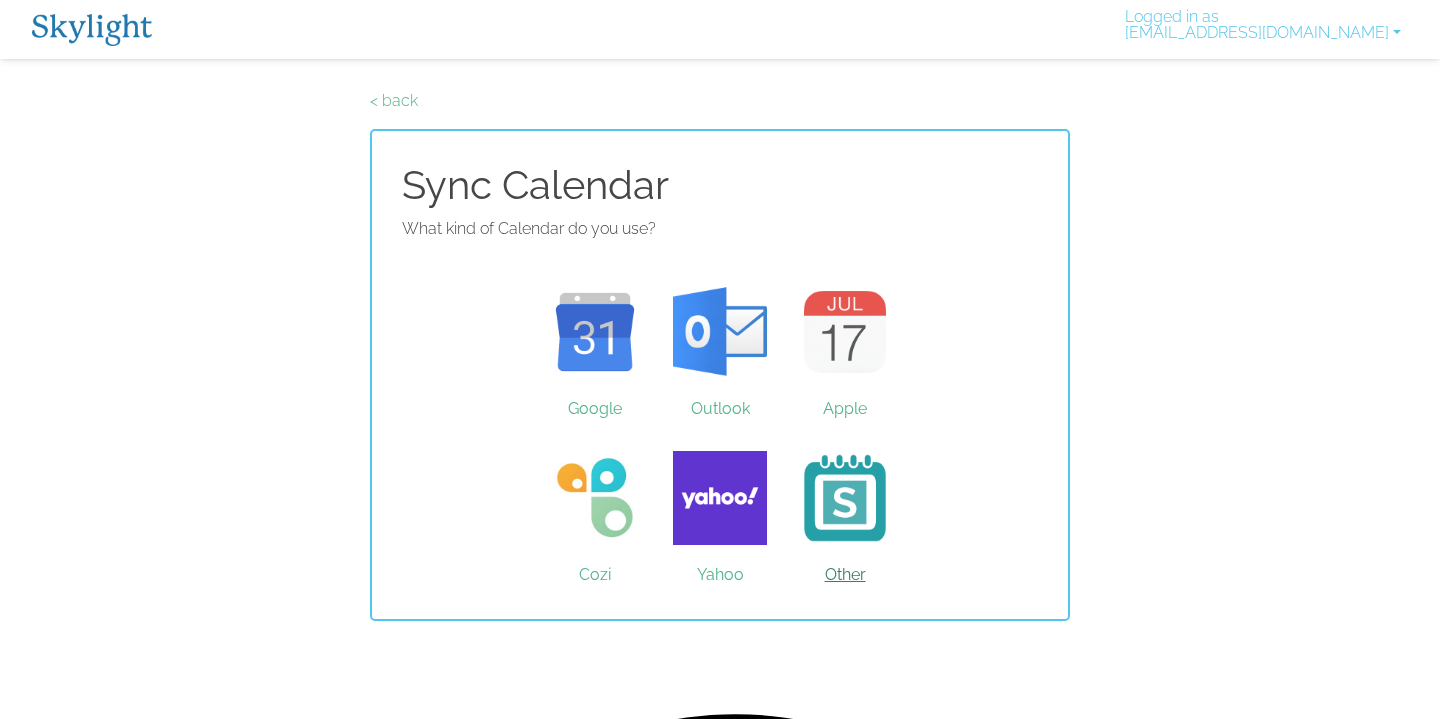 click on "Other" at bounding box center [845, 498] 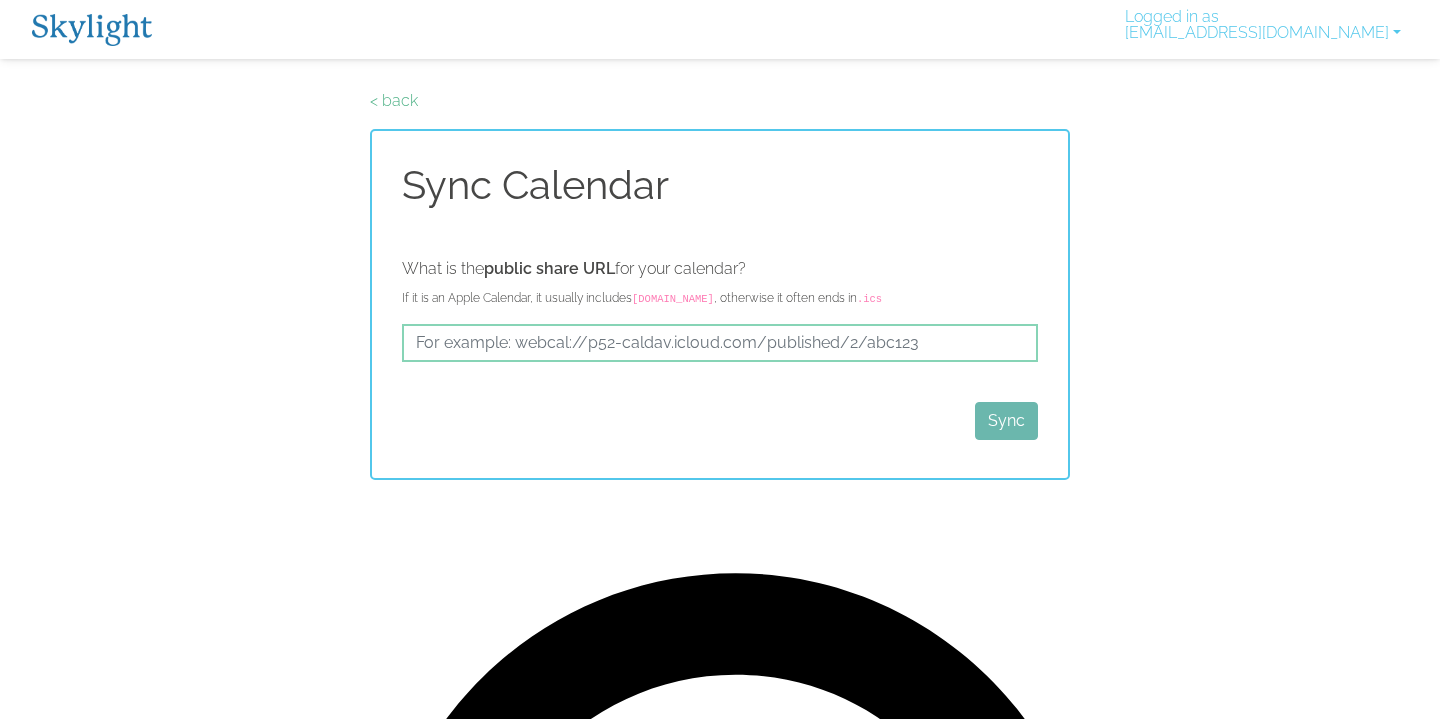 click at bounding box center [92, 30] 